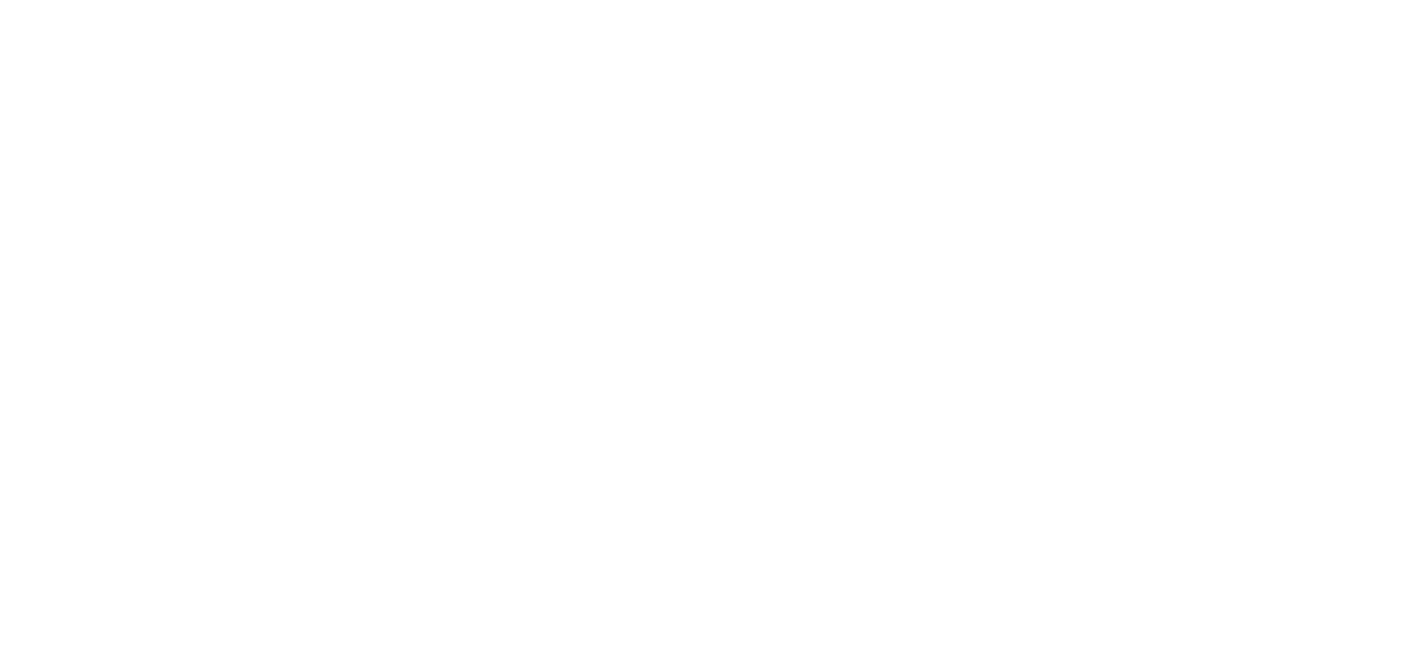 scroll, scrollTop: 0, scrollLeft: 0, axis: both 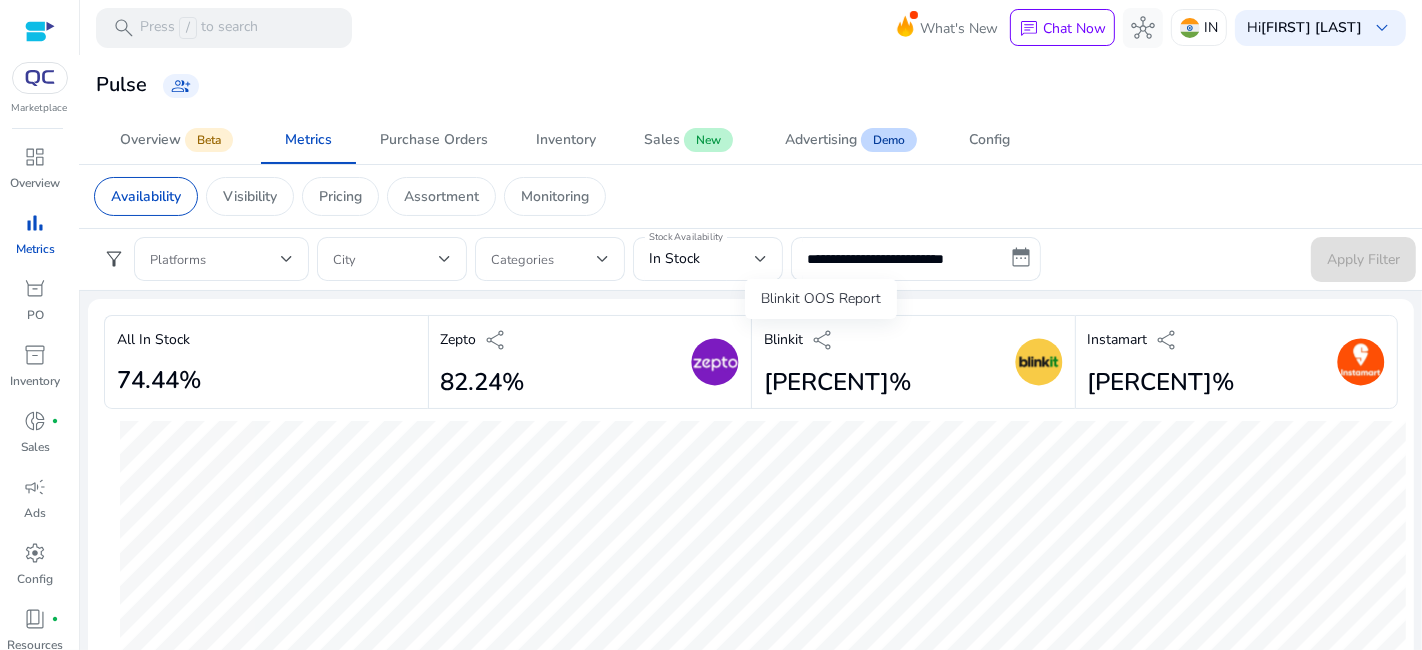 click on "share" 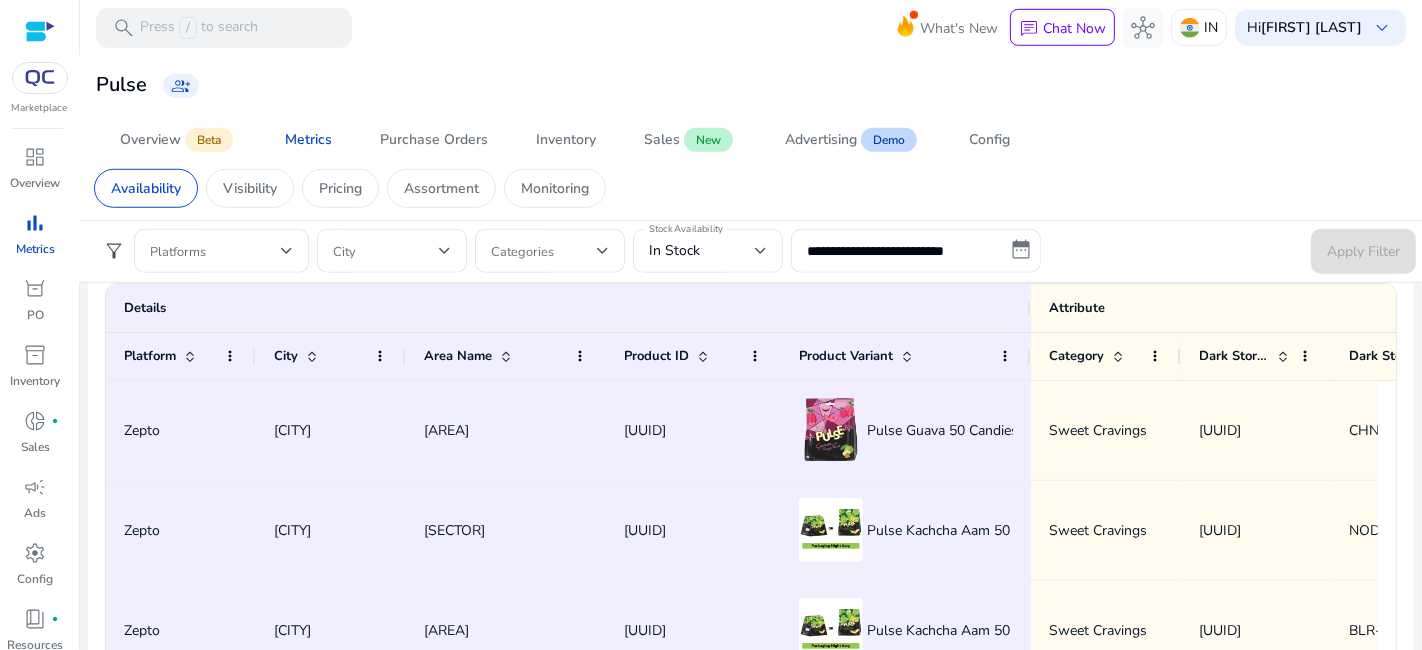 scroll, scrollTop: 1333, scrollLeft: 0, axis: vertical 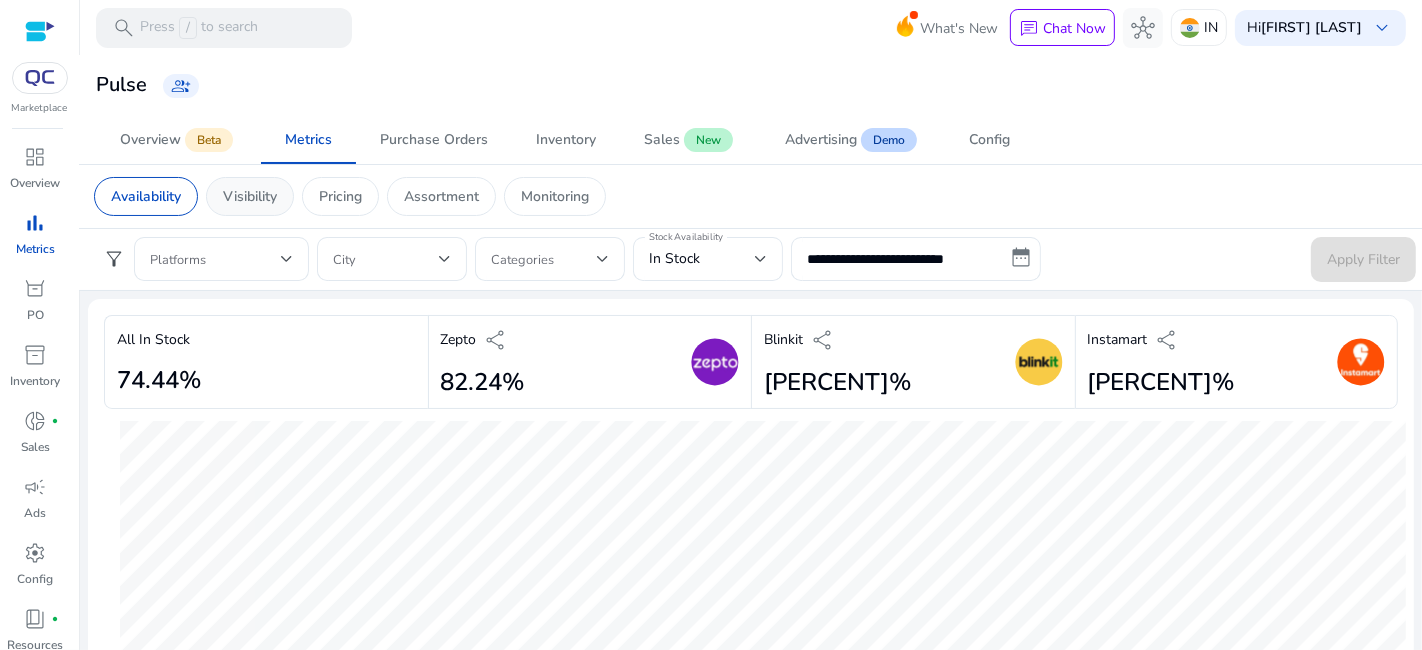 click on "Visibility" 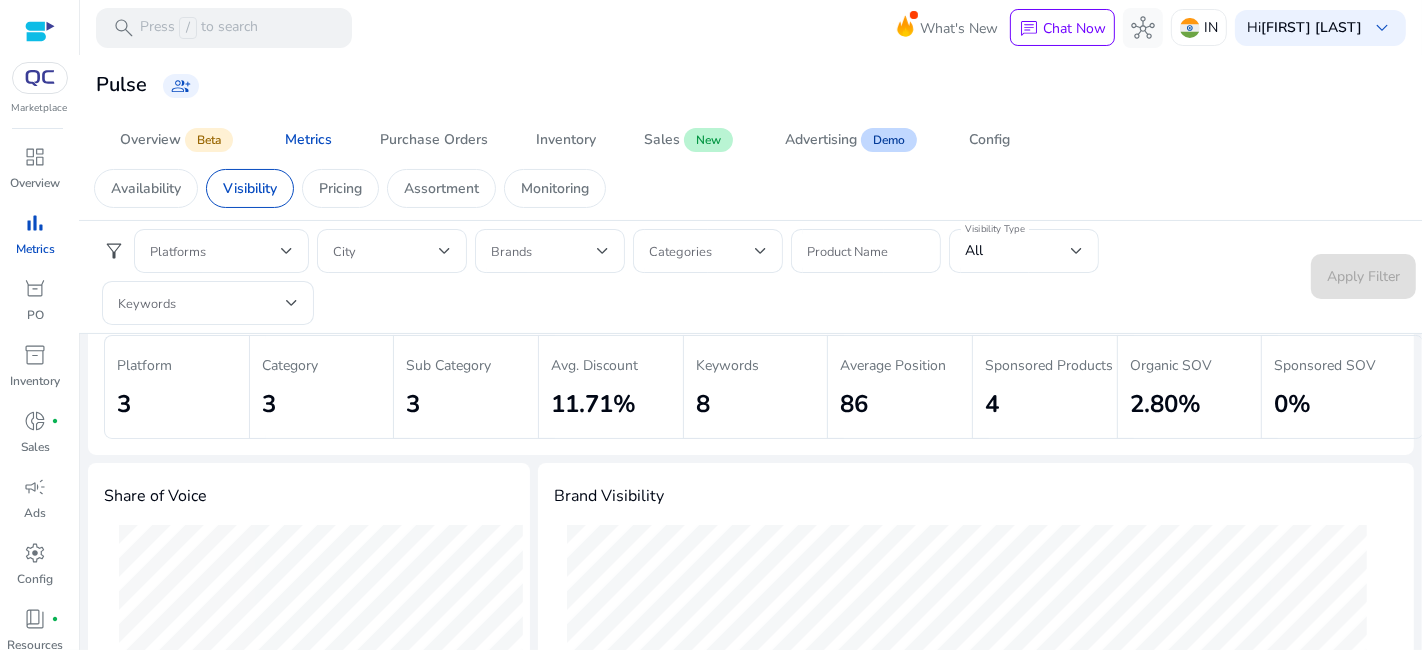 scroll, scrollTop: 0, scrollLeft: 0, axis: both 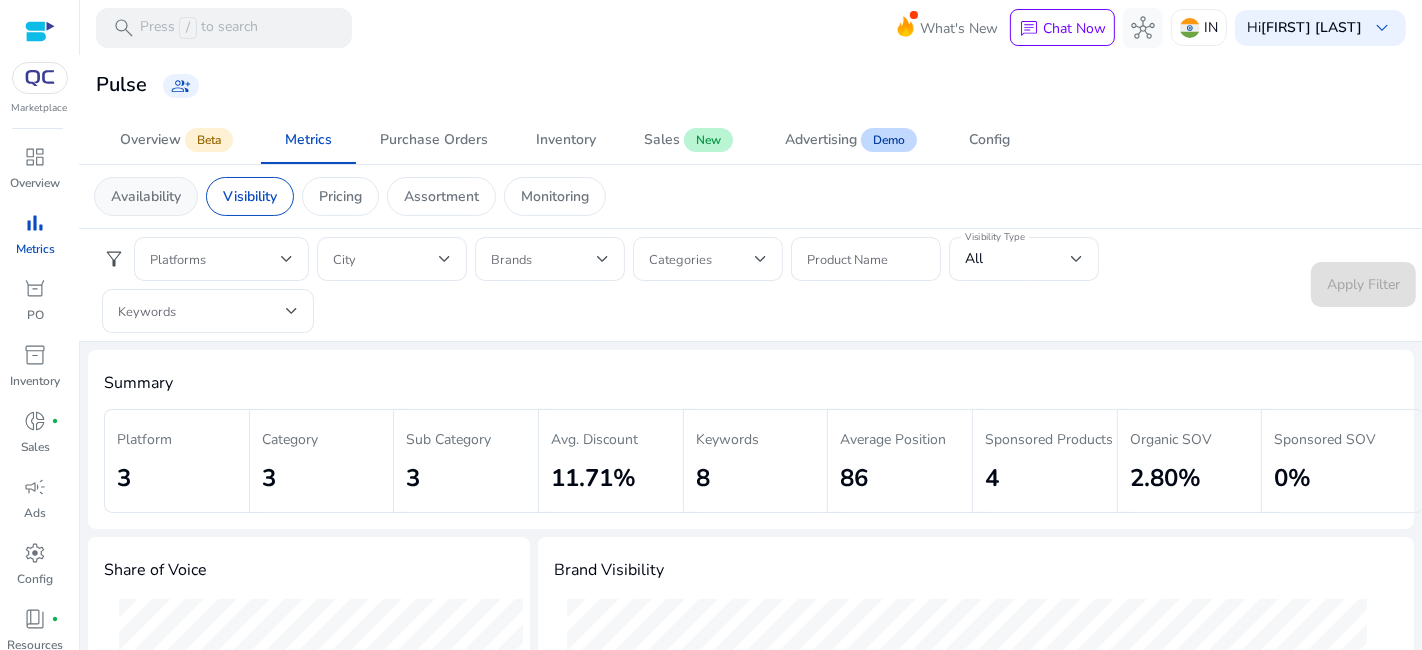 click on "Availability" 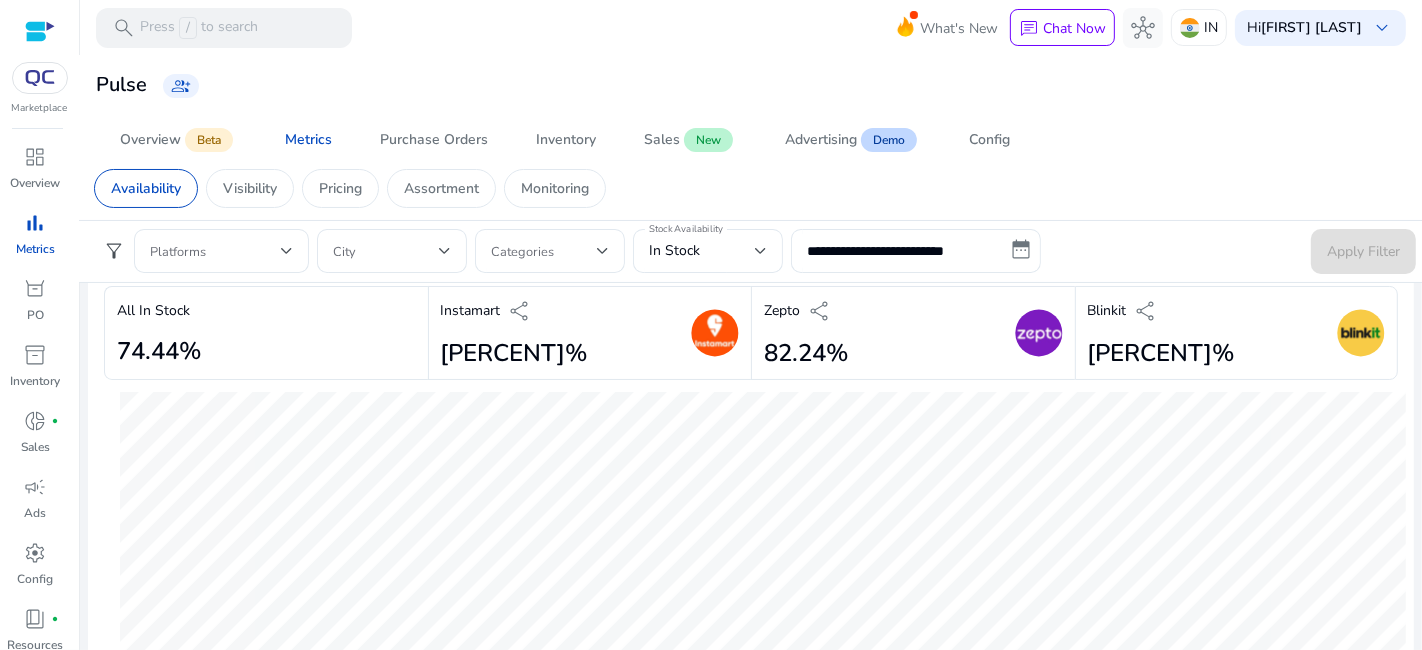 scroll, scrollTop: 0, scrollLeft: 0, axis: both 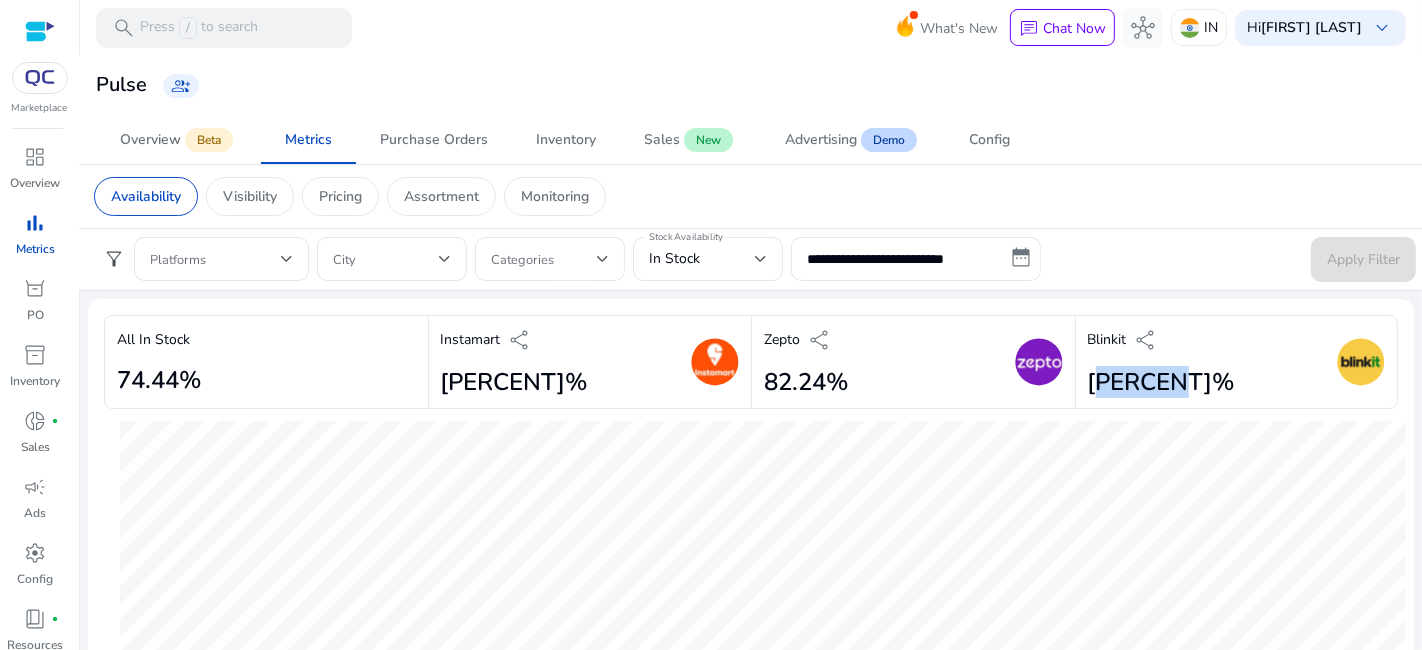 drag, startPoint x: 1191, startPoint y: 387, endPoint x: 1085, endPoint y: 386, distance: 106.004715 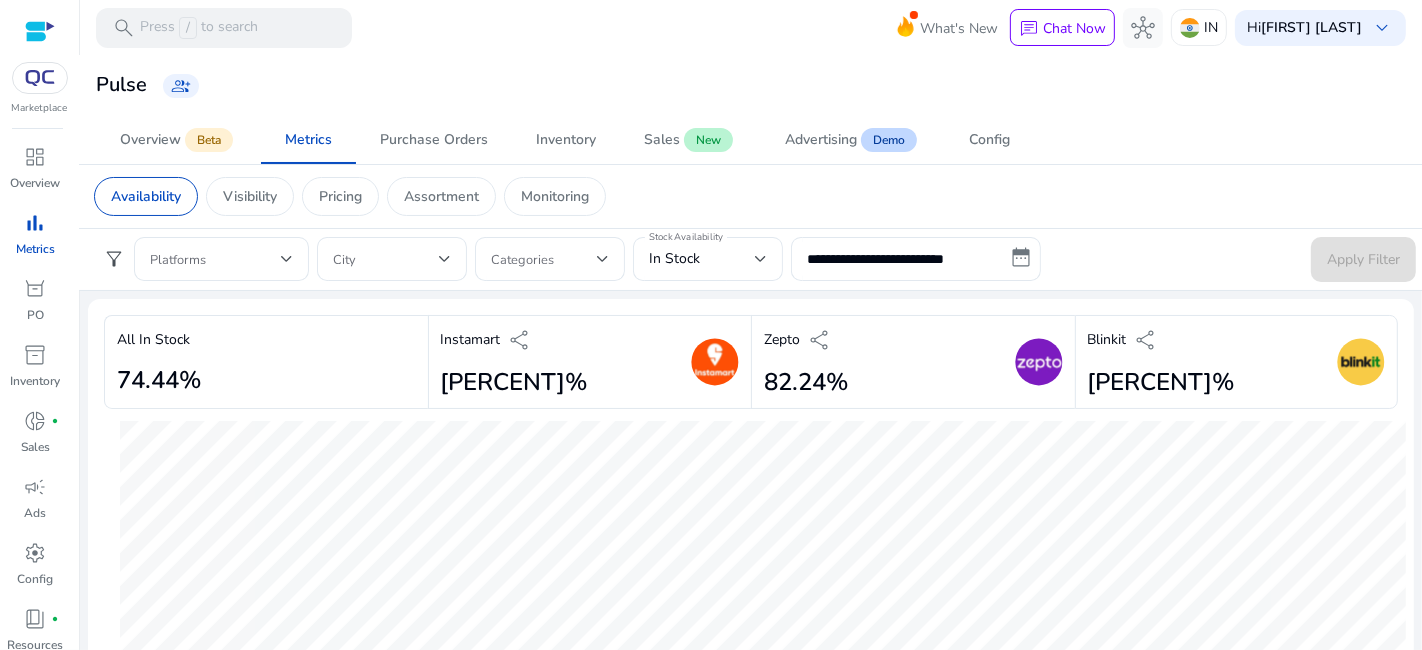 click on "Overview  Beta  Metrics   Purchase Orders   Inventory   Sales  New  Advertising  Demo  Config" 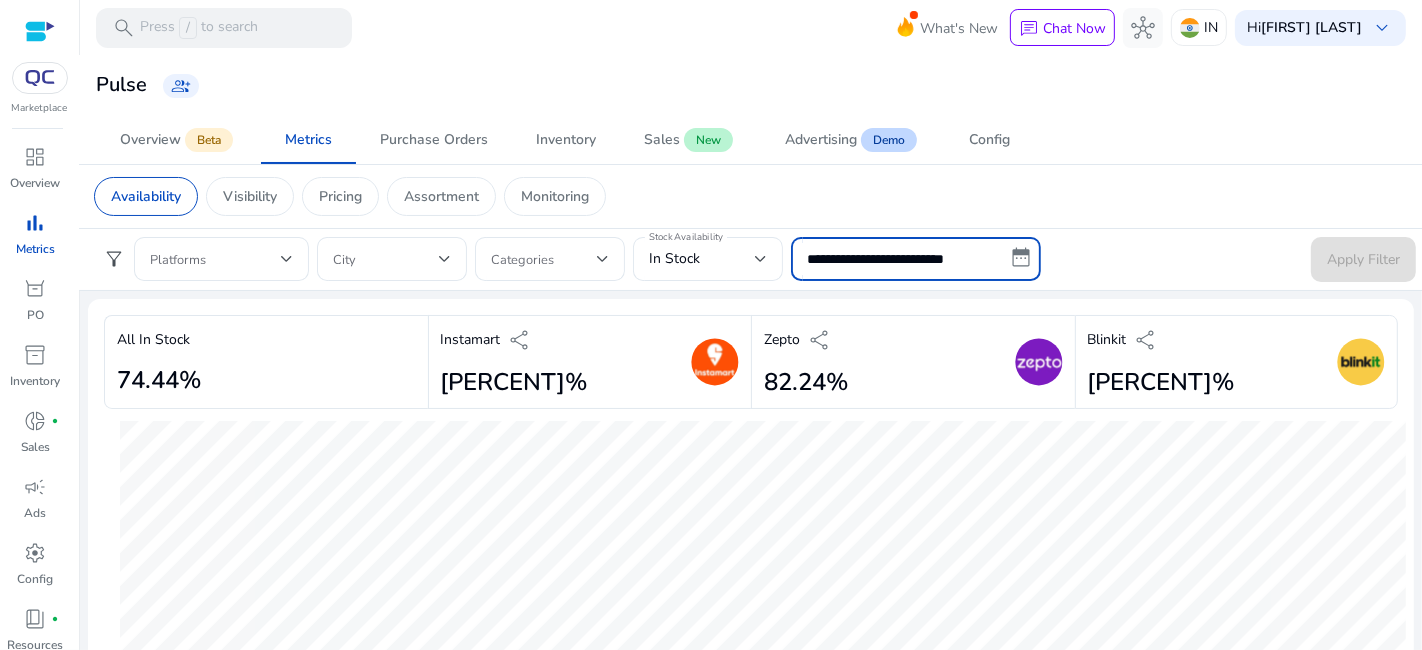 click on "**********" at bounding box center [916, 259] 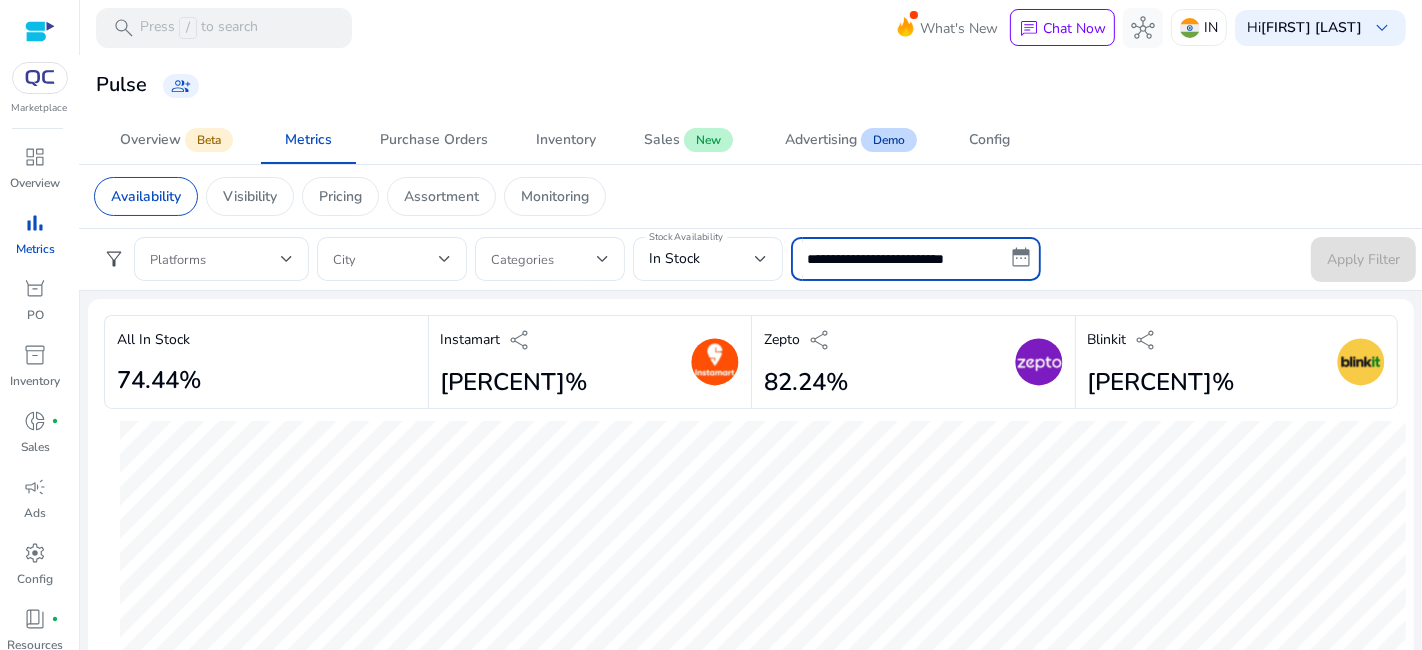select on "*" 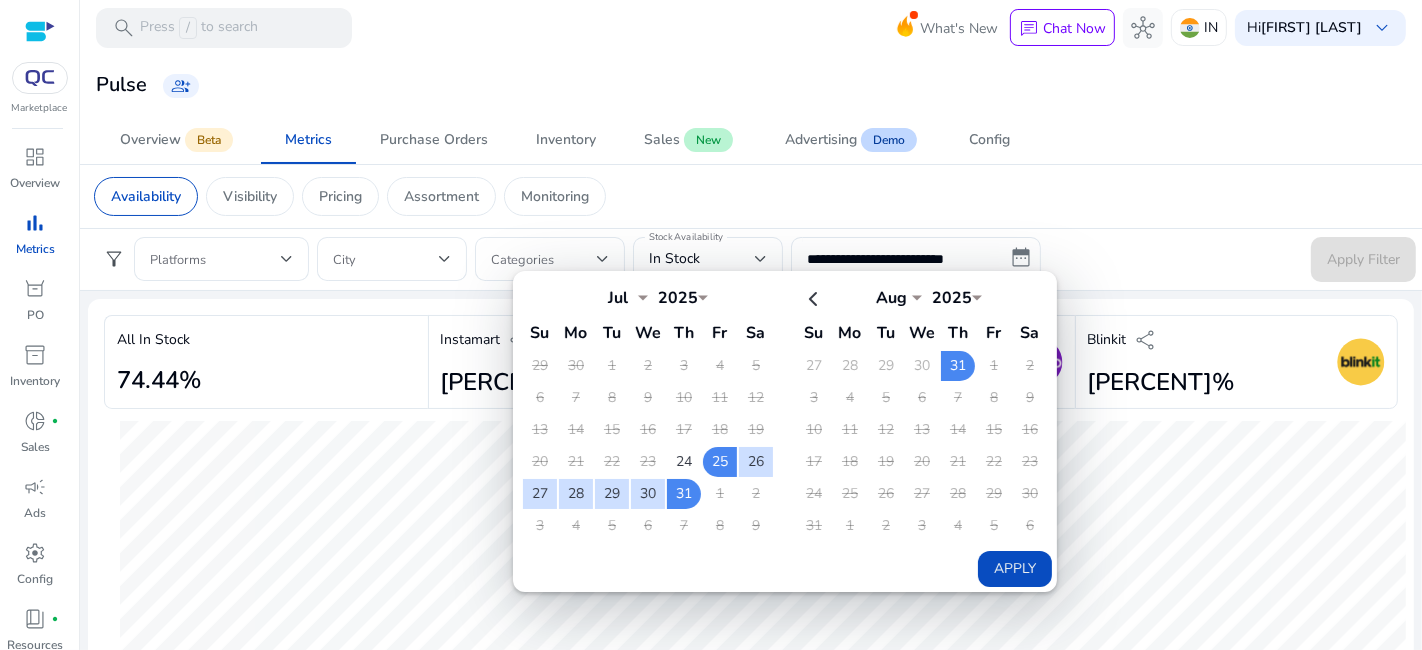 click on "Overview  Beta  Metrics   Purchase Orders   Inventory   Sales  New  Advertising  Demo  Config" 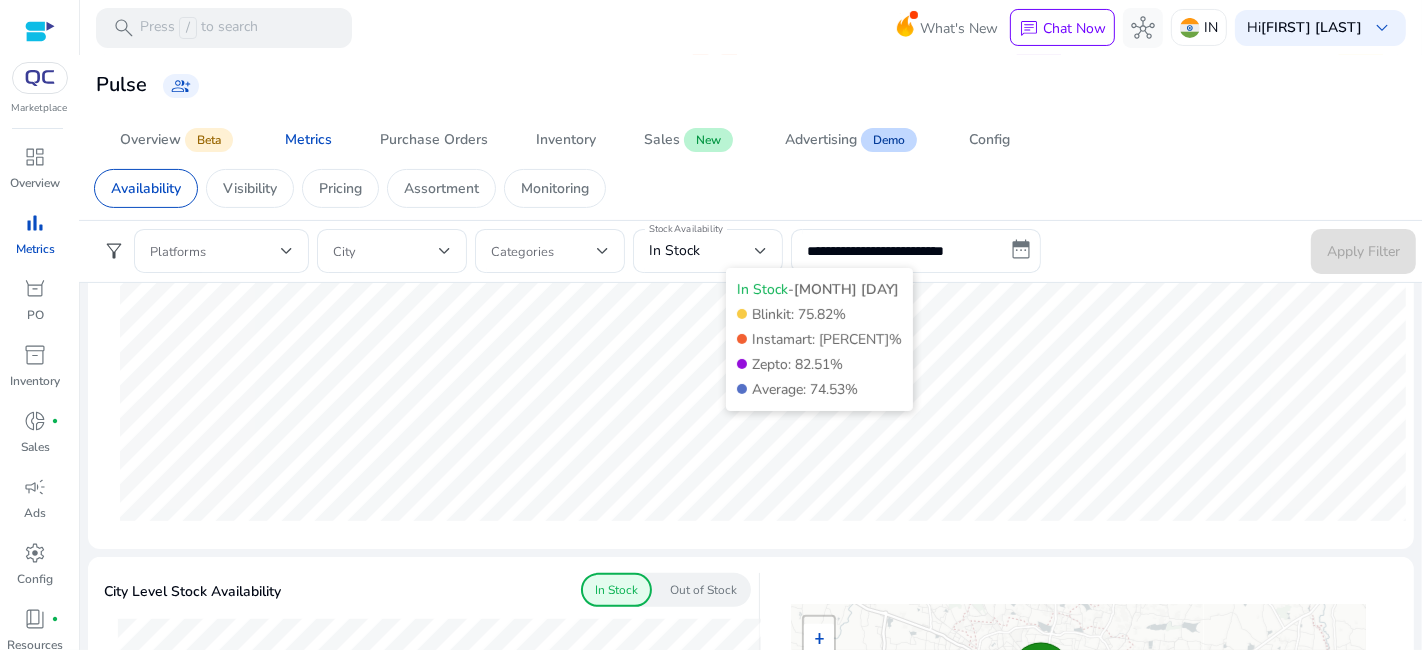 scroll, scrollTop: 0, scrollLeft: 0, axis: both 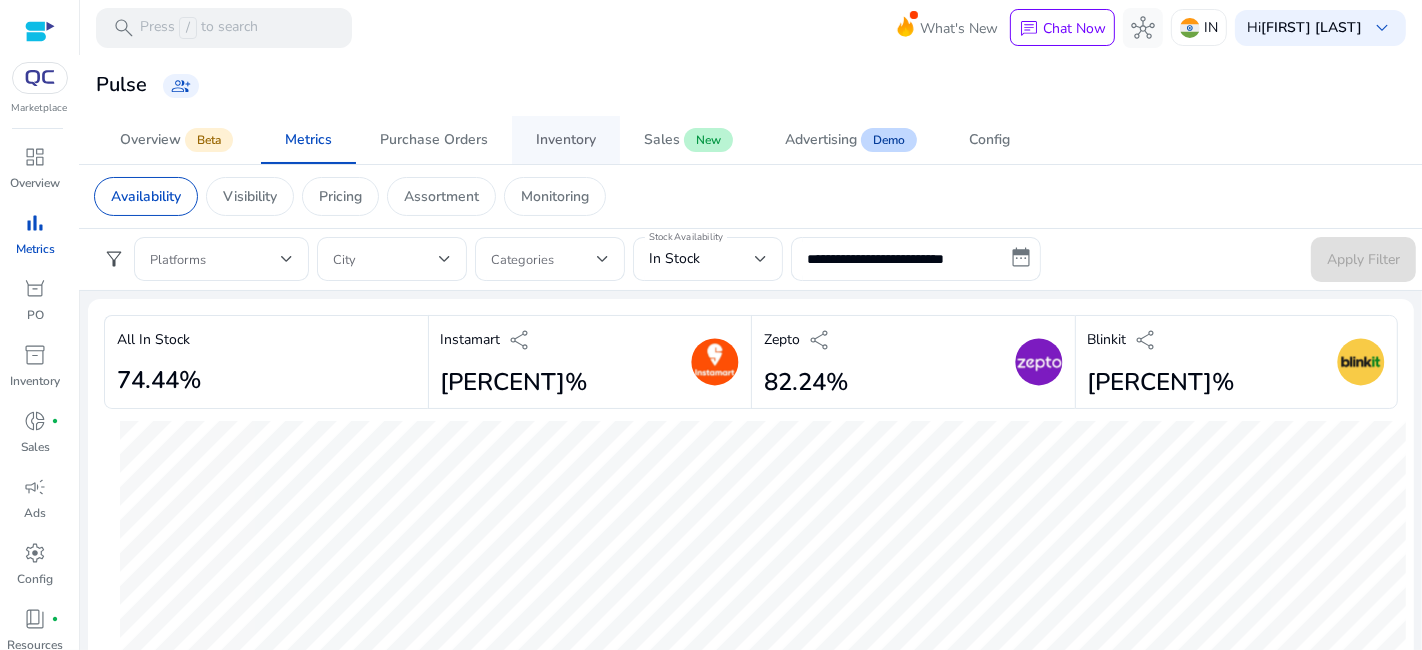 click on "Inventory" at bounding box center (566, 140) 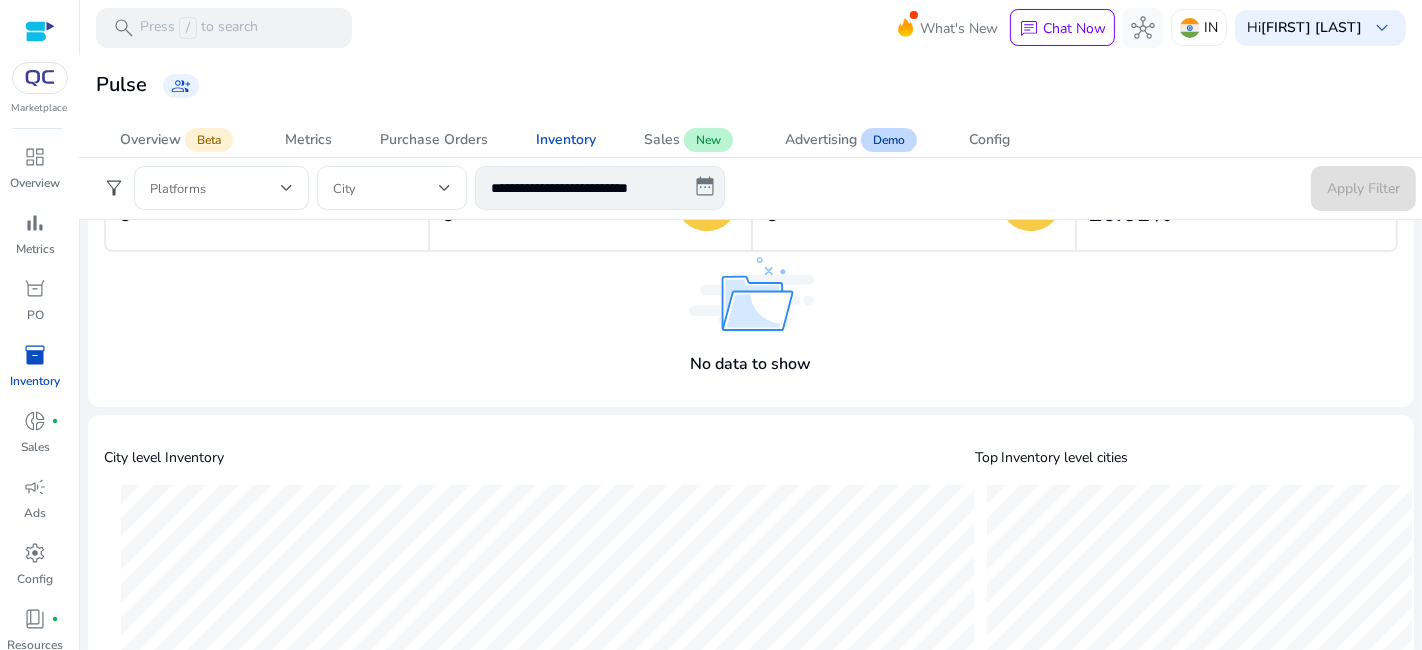 scroll, scrollTop: 0, scrollLeft: 0, axis: both 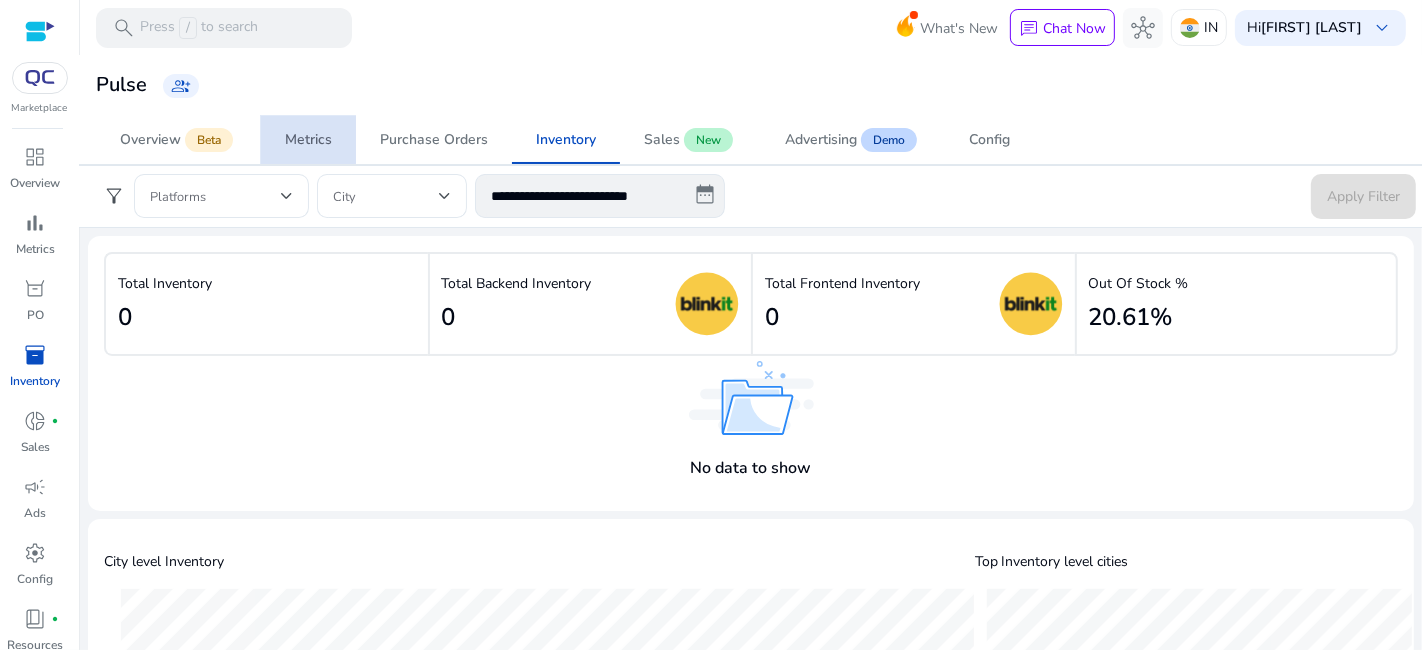 click on "Metrics" at bounding box center (308, 140) 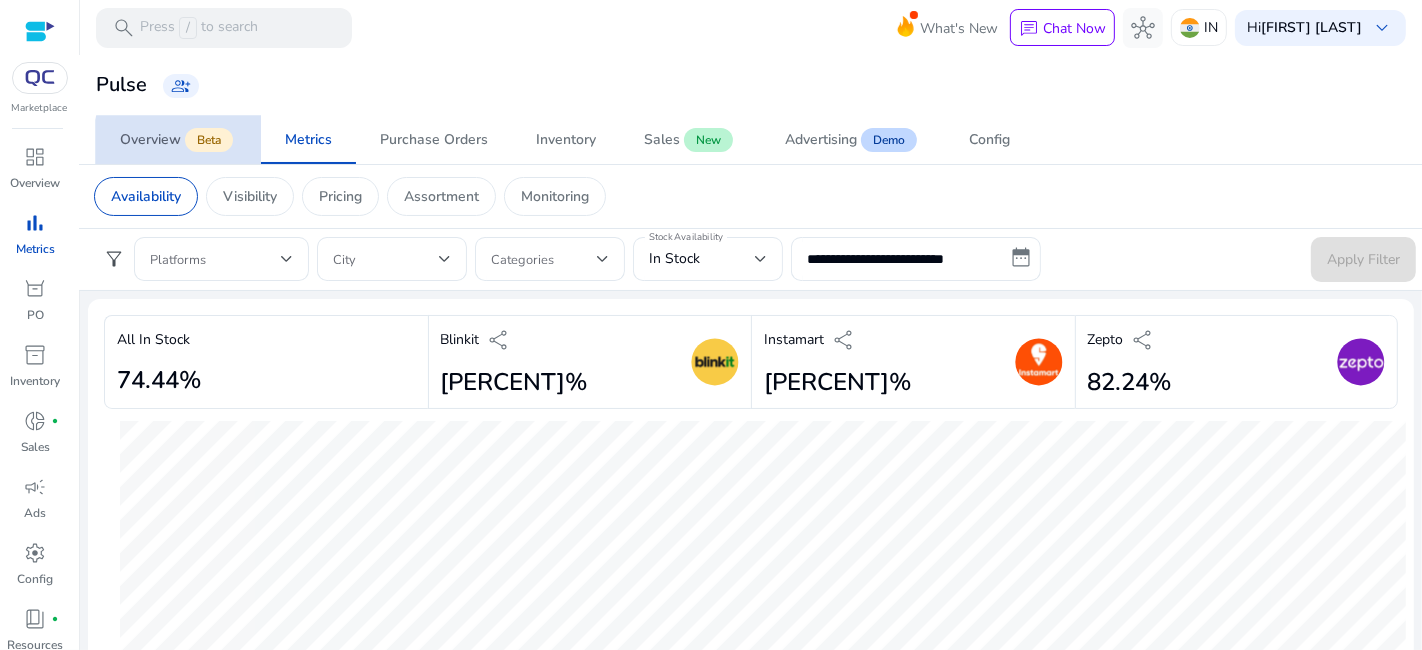 click on "Beta" at bounding box center [209, 140] 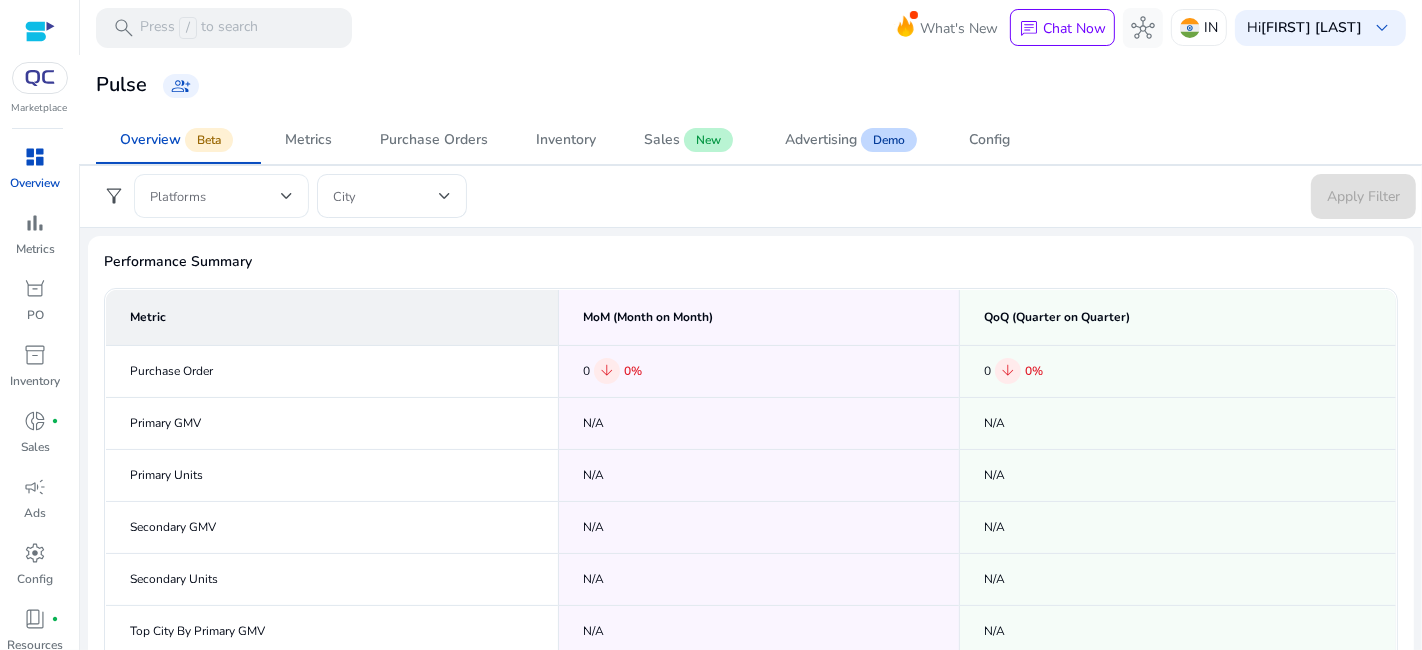 click at bounding box center [215, 196] 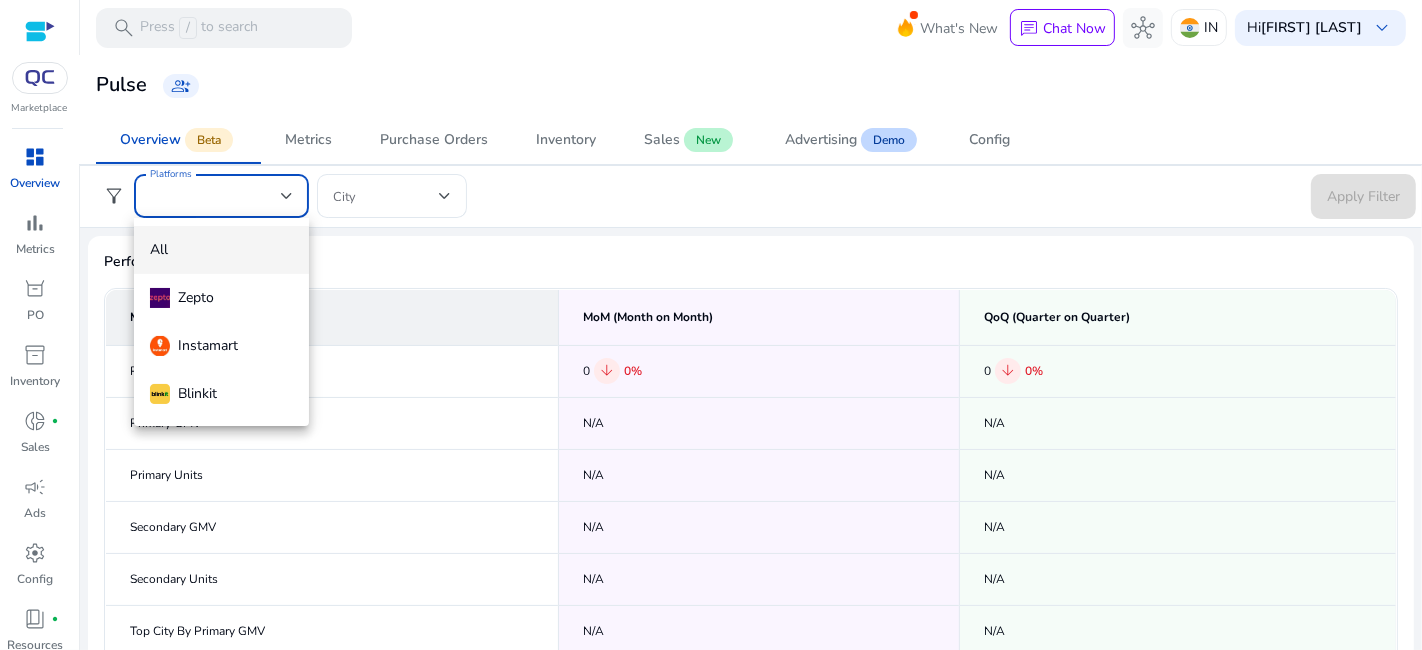 click at bounding box center [711, 325] 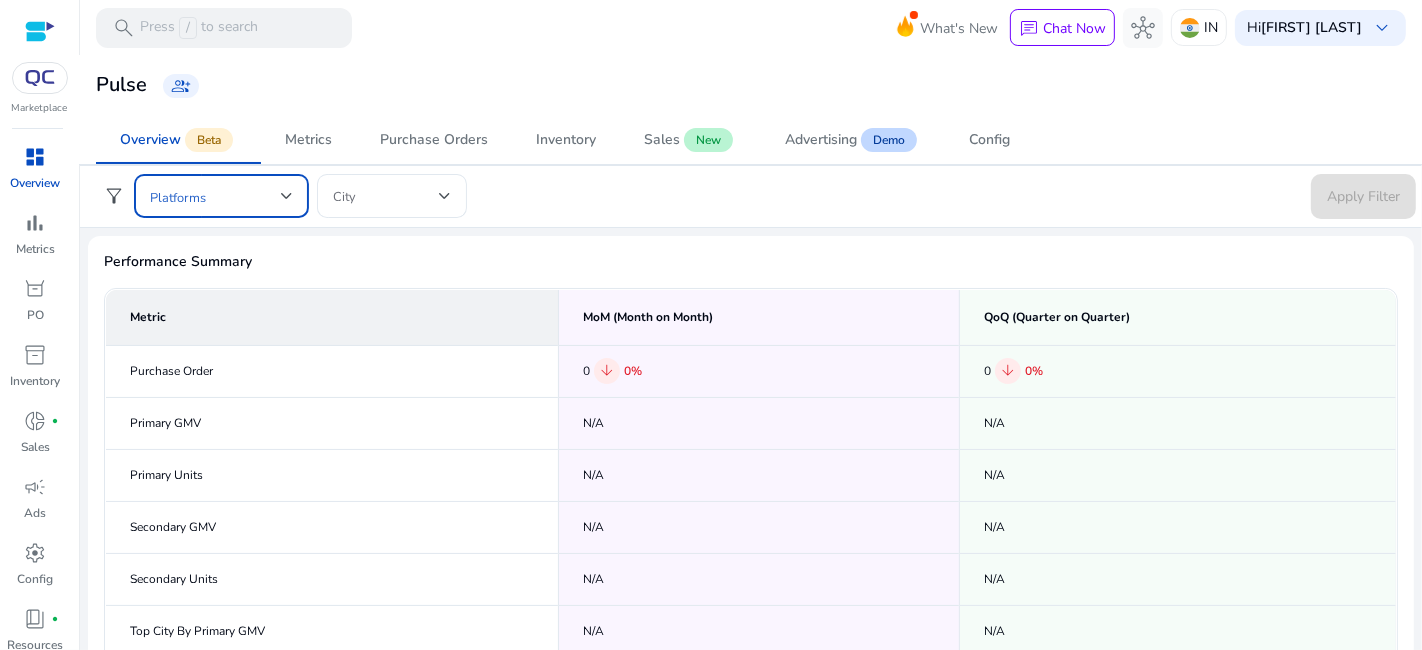 click at bounding box center [215, 196] 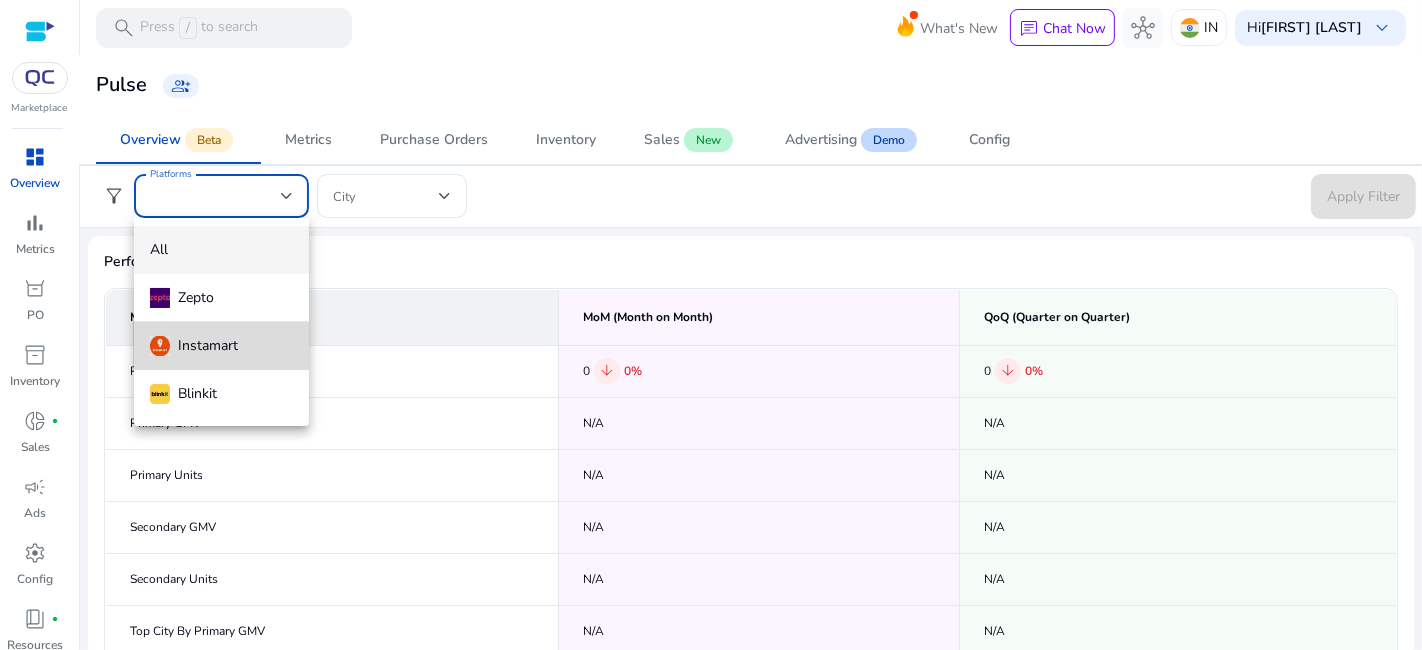 click on "Instamart" at bounding box center [194, 346] 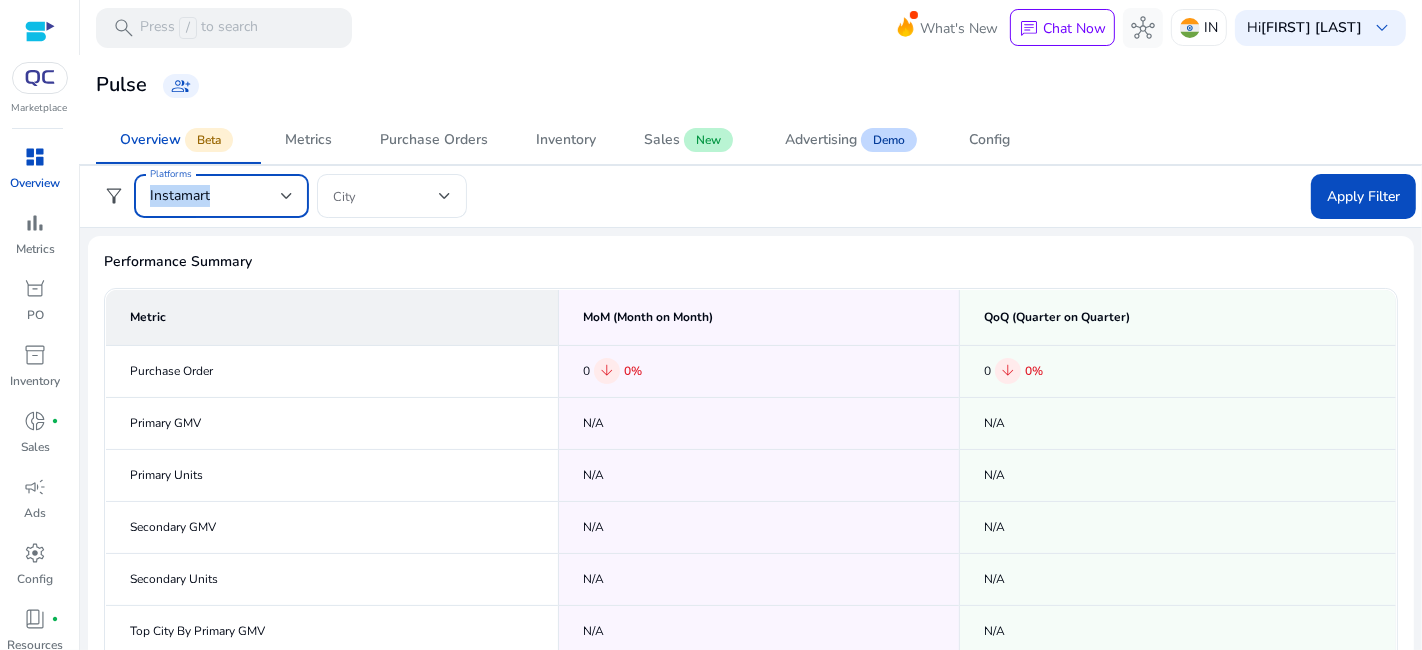 click on "Instamart" at bounding box center [215, 196] 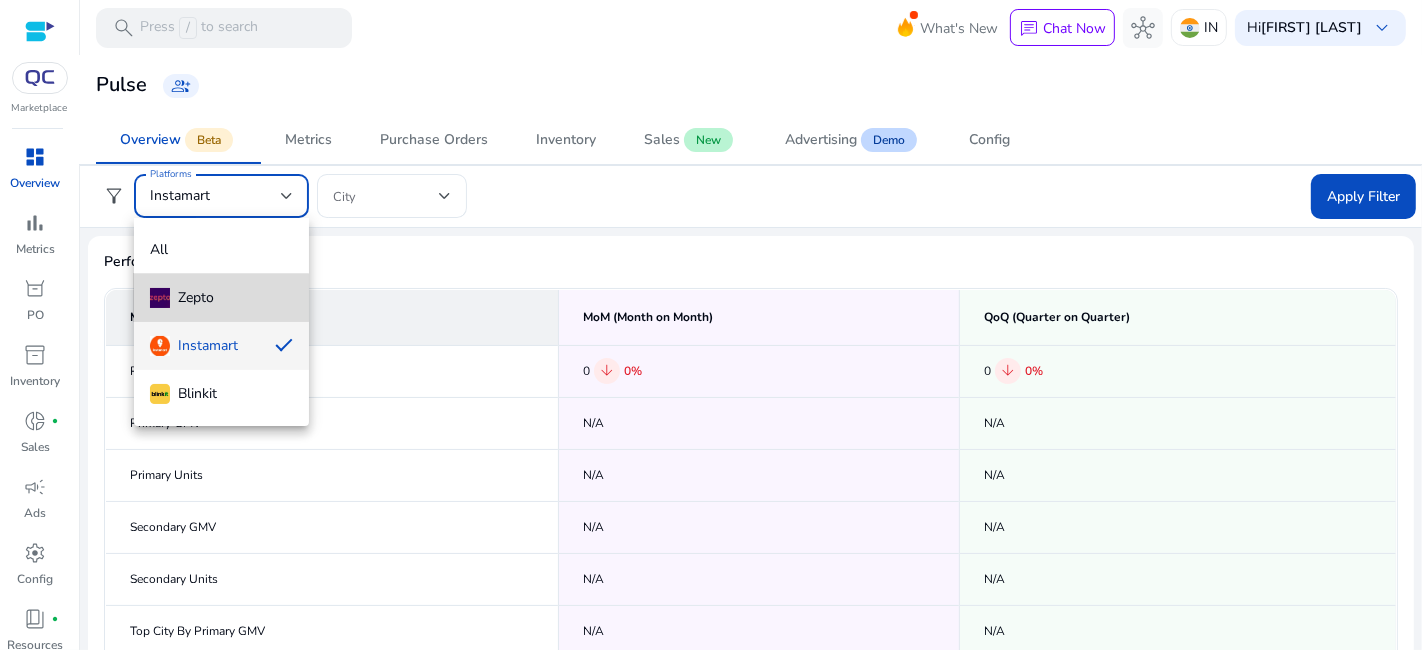 click on "Zepto" at bounding box center [182, 298] 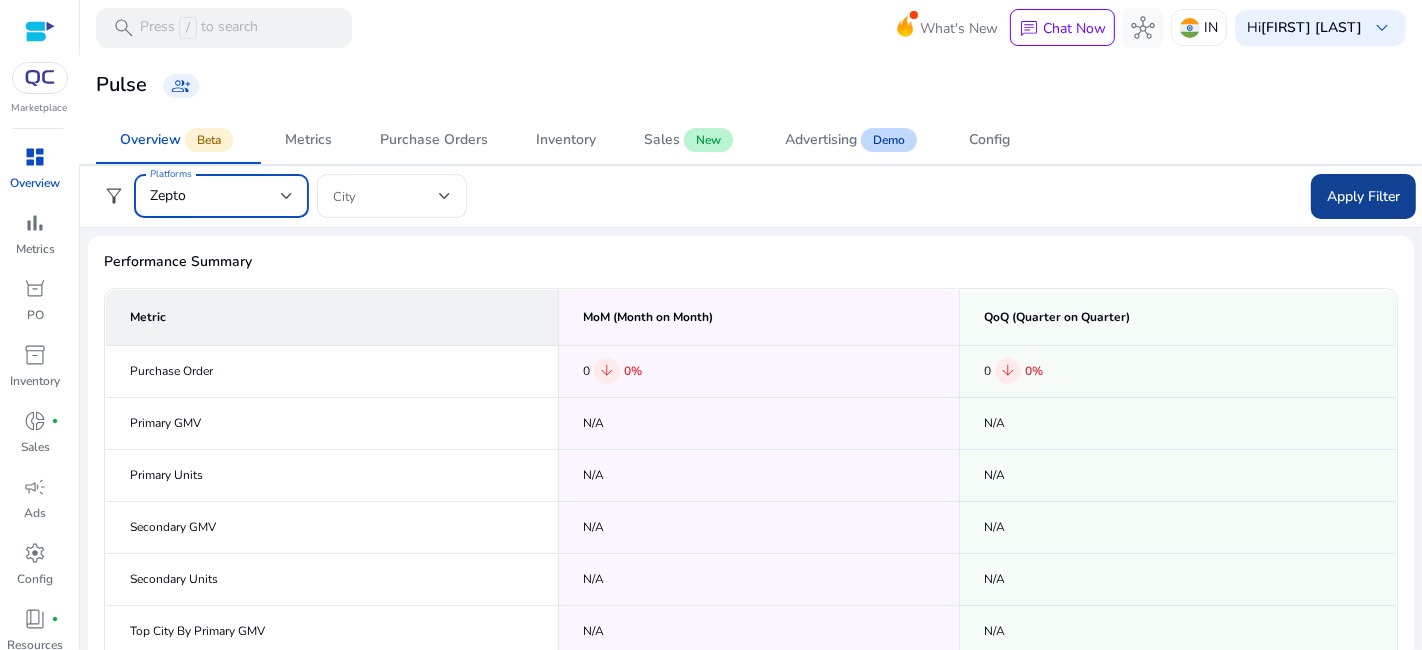 click 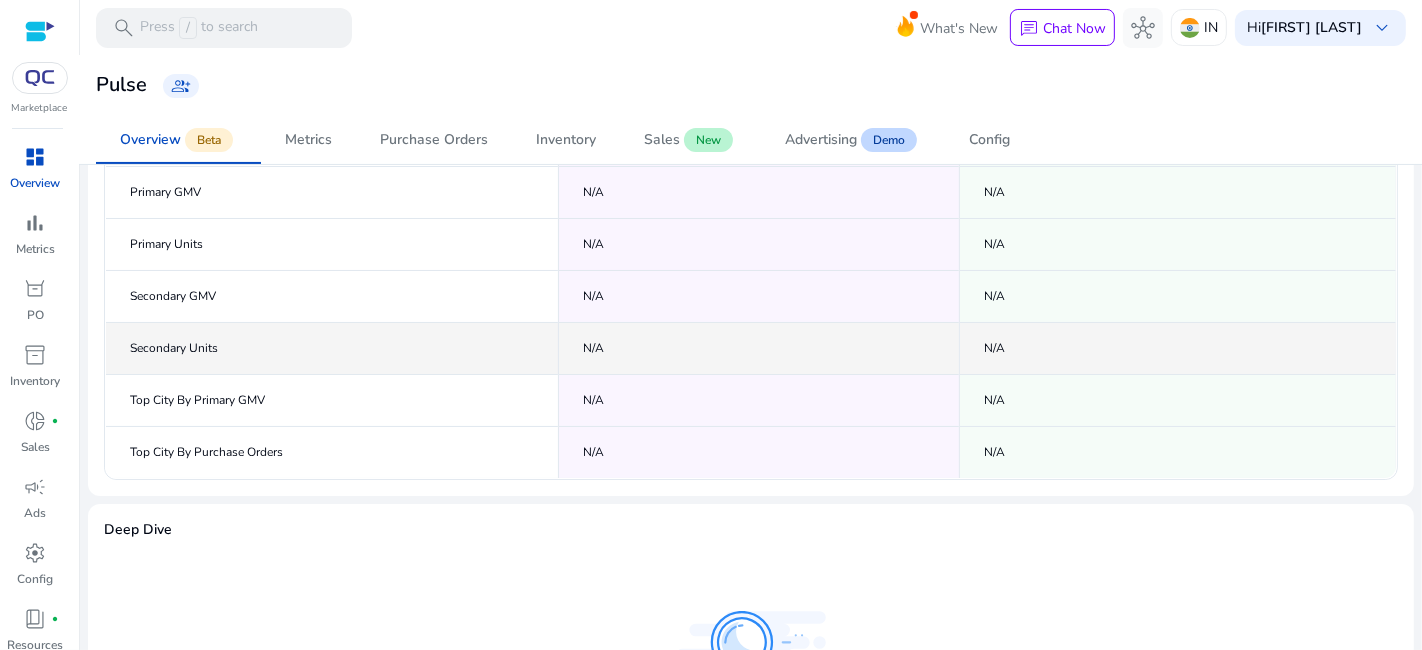 scroll, scrollTop: 0, scrollLeft: 0, axis: both 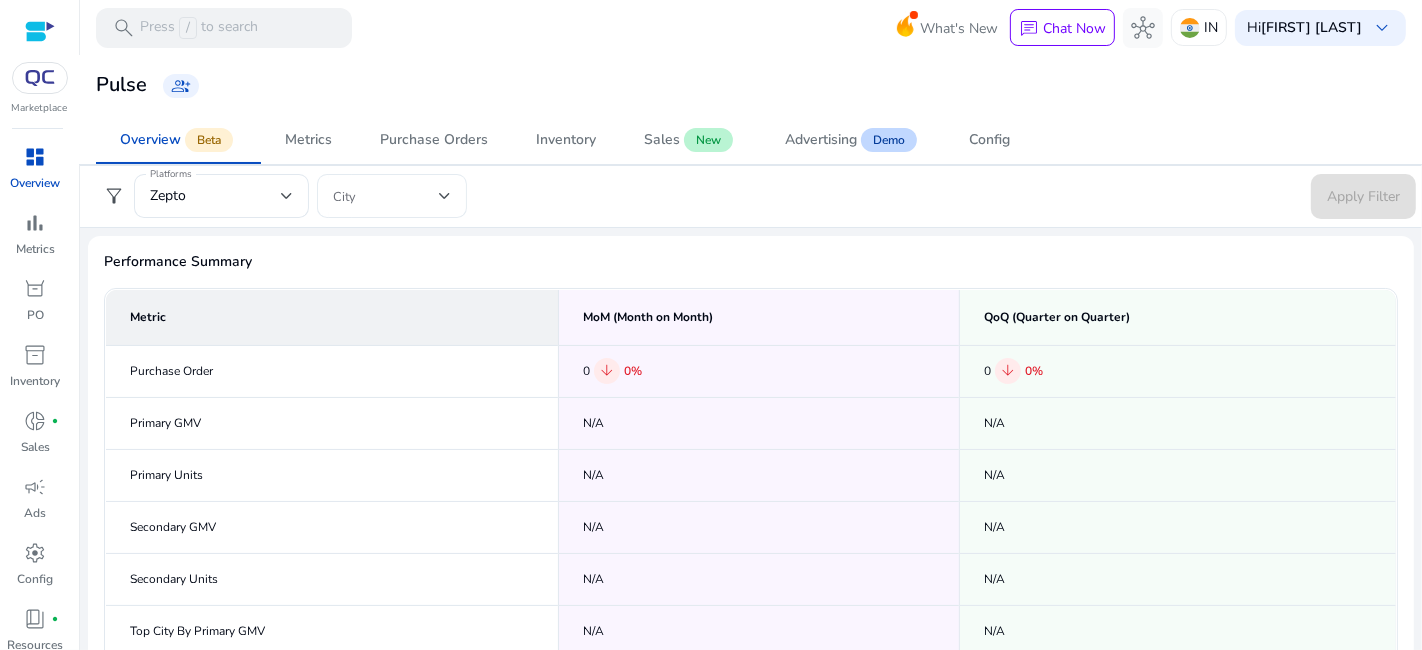 click at bounding box center [386, 196] 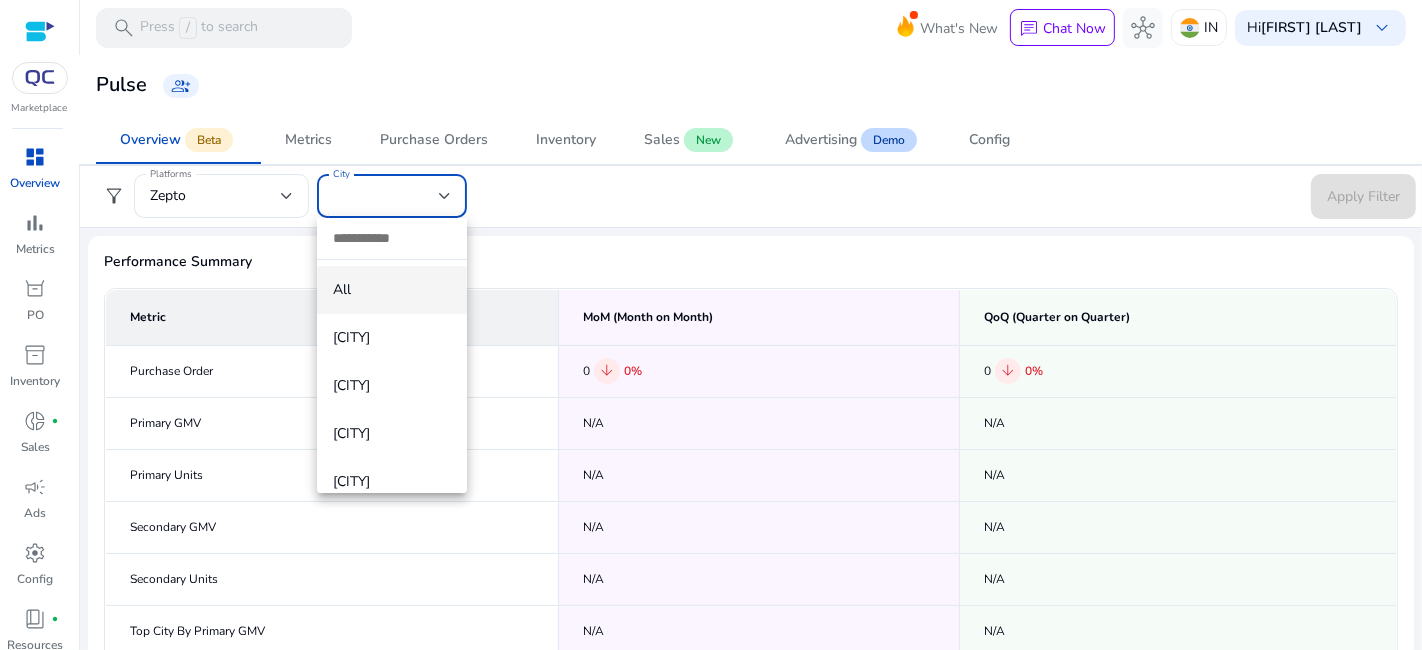 click at bounding box center [711, 325] 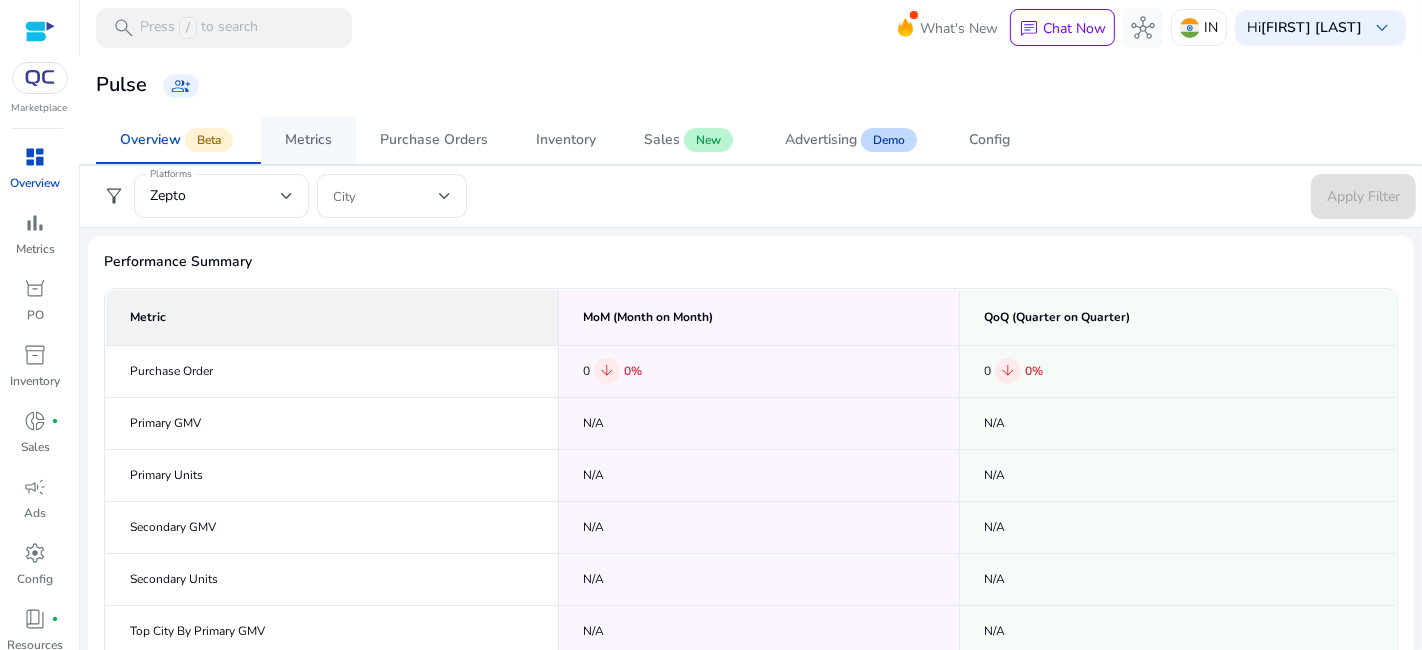 click on "Metrics" at bounding box center [308, 140] 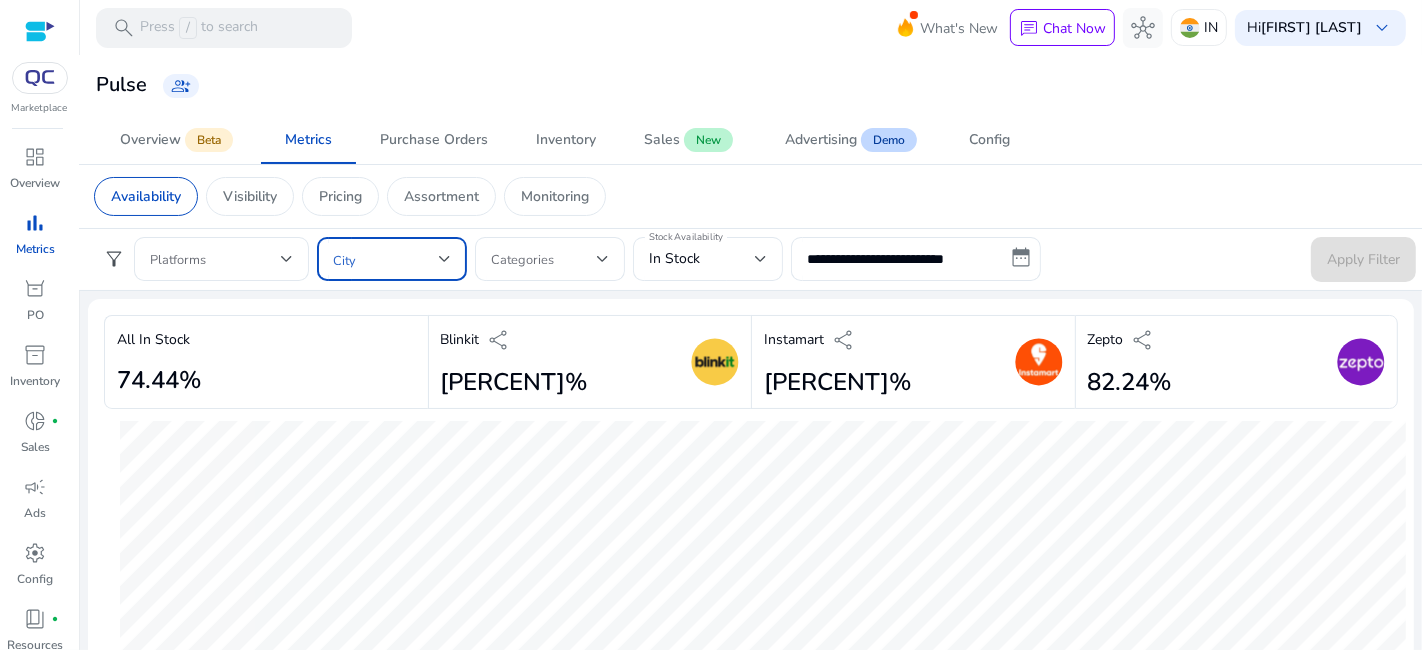 click at bounding box center [386, 259] 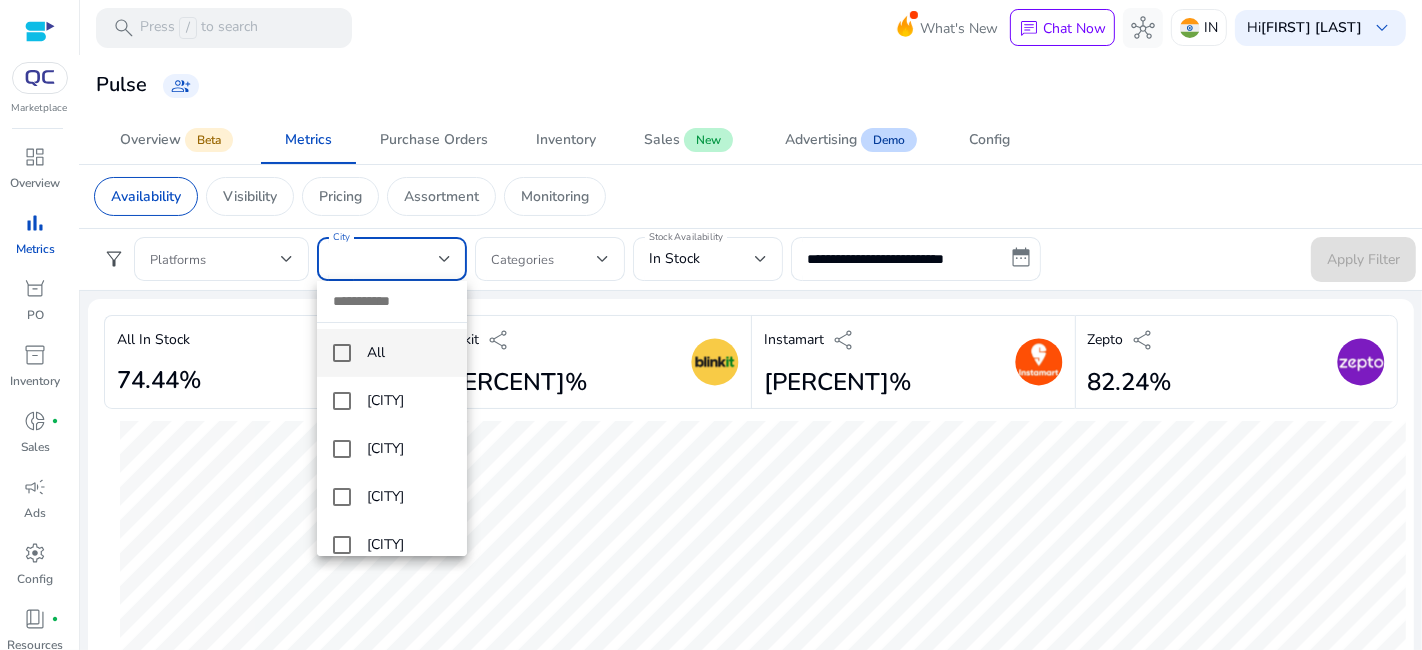 click at bounding box center (711, 325) 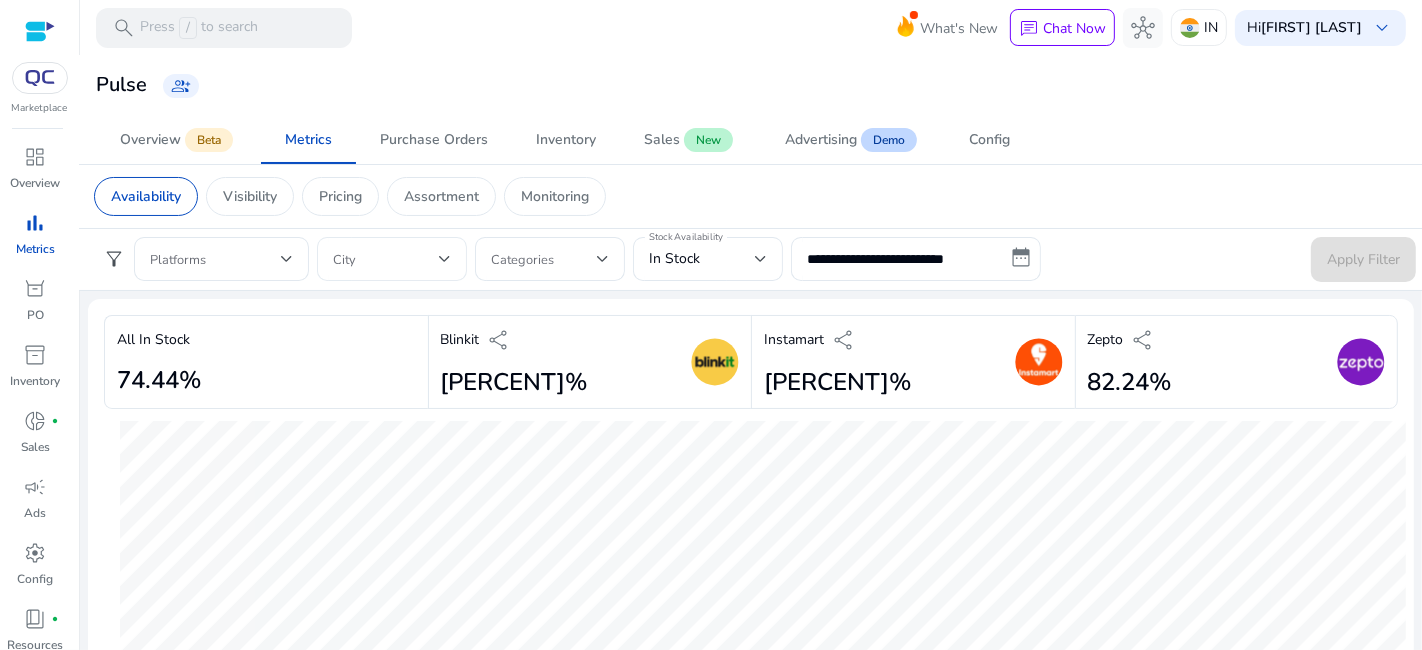 click at bounding box center [386, 259] 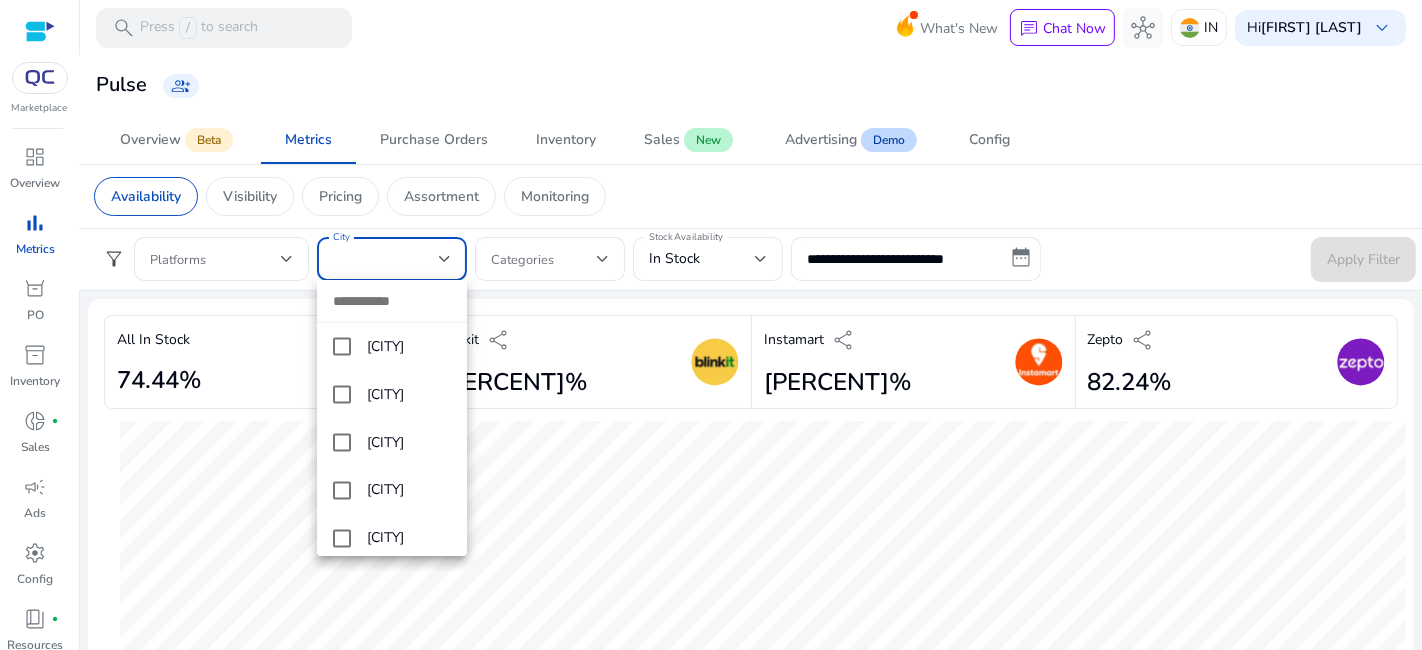scroll, scrollTop: 3111, scrollLeft: 0, axis: vertical 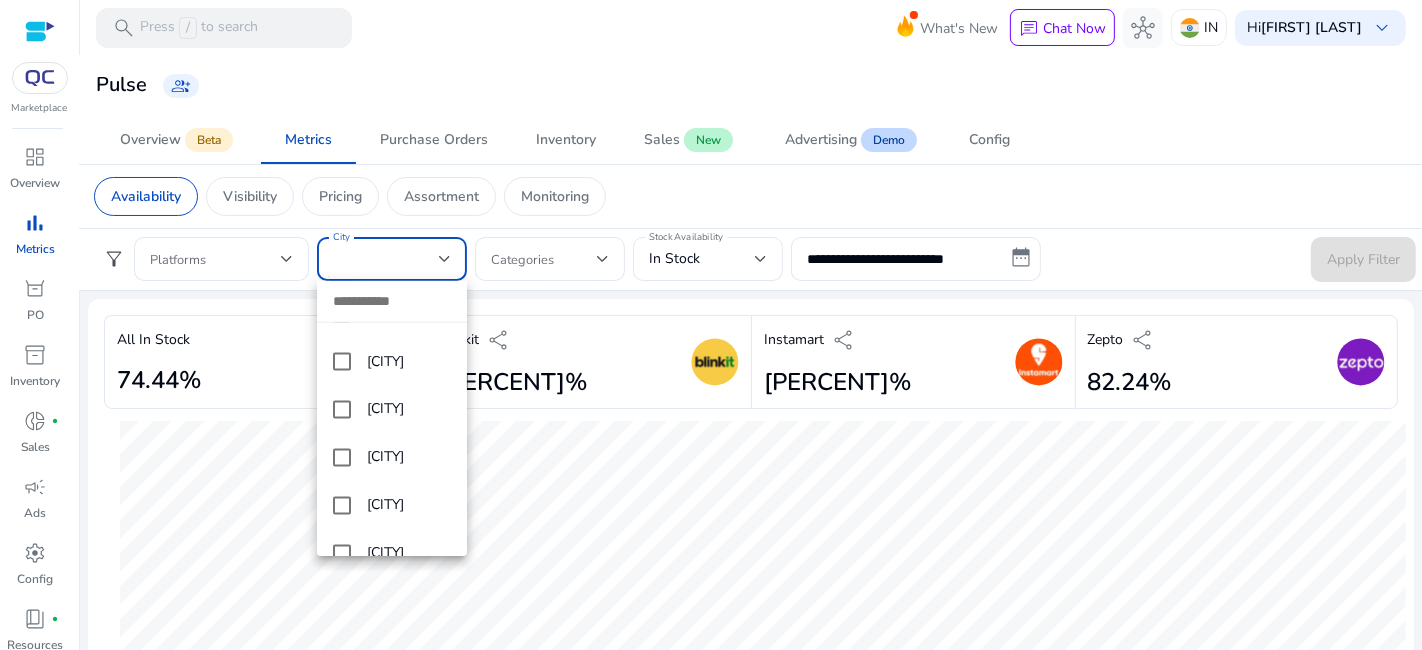 click at bounding box center [711, 325] 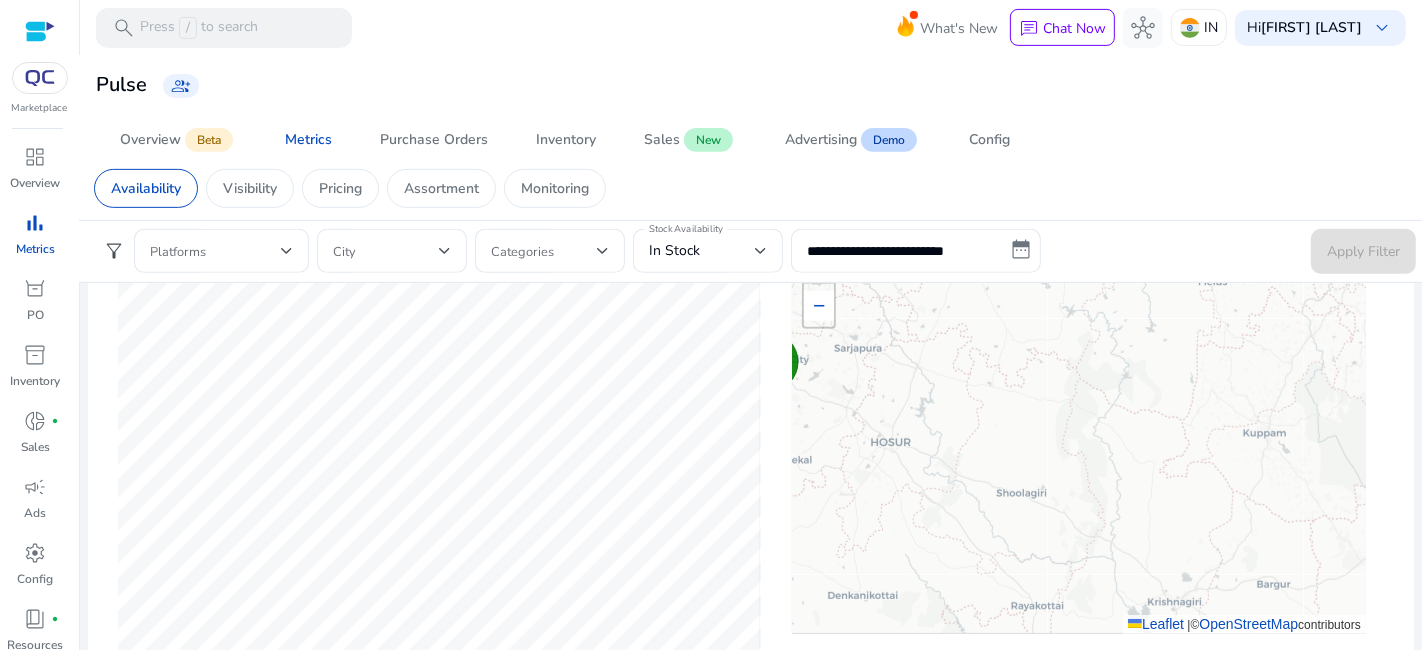 scroll, scrollTop: 666, scrollLeft: 0, axis: vertical 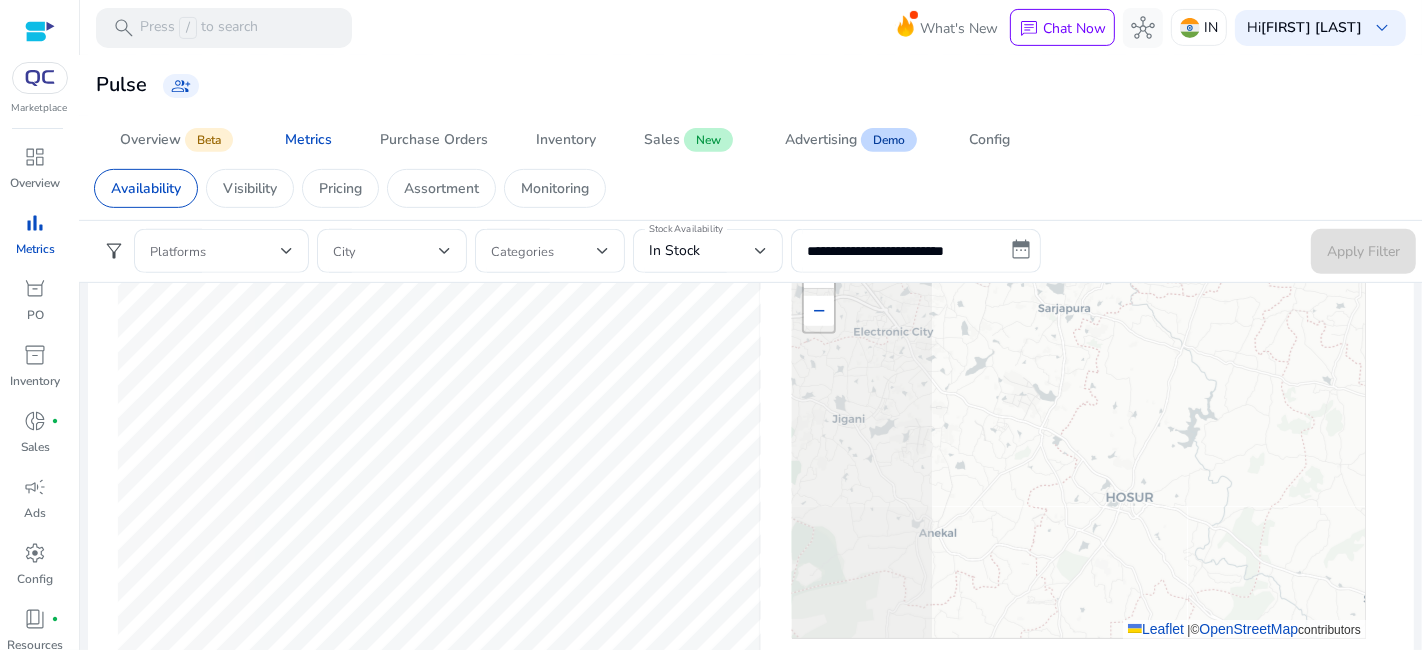 drag, startPoint x: 1014, startPoint y: 435, endPoint x: 1421, endPoint y: 486, distance: 410.1829 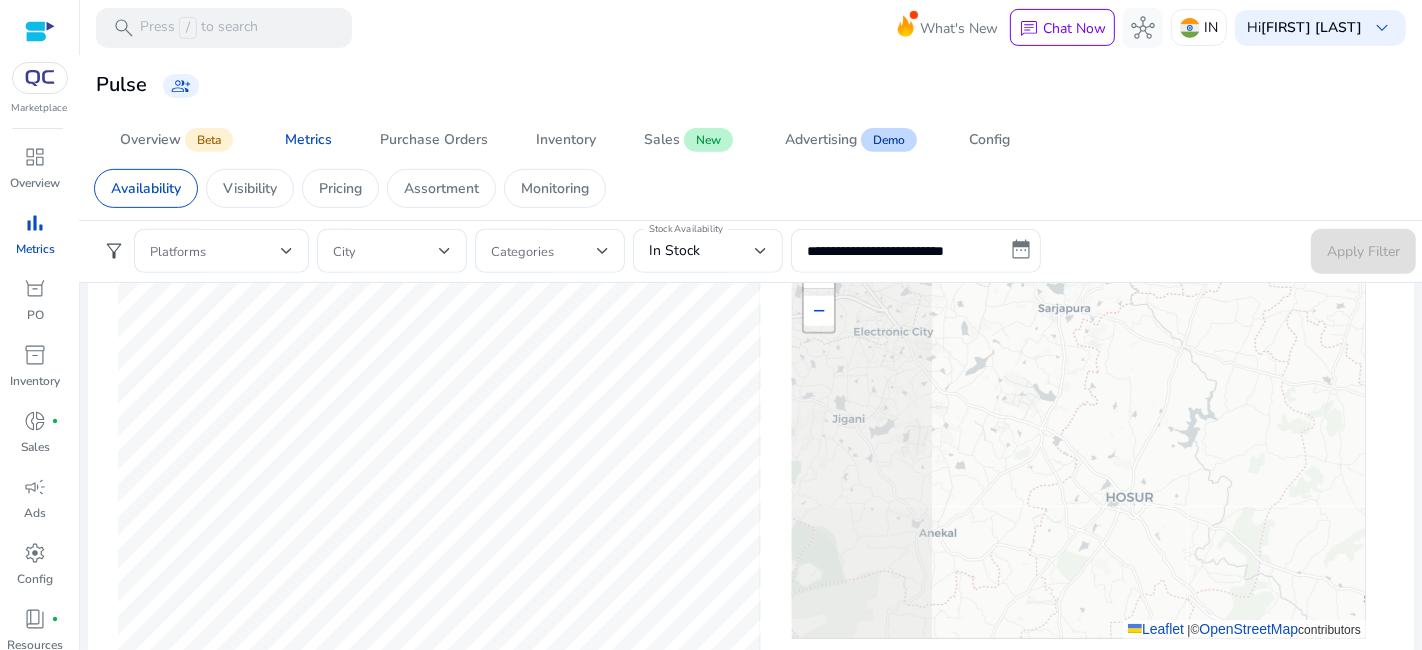 click on "In Stock - Jul 31 + −" 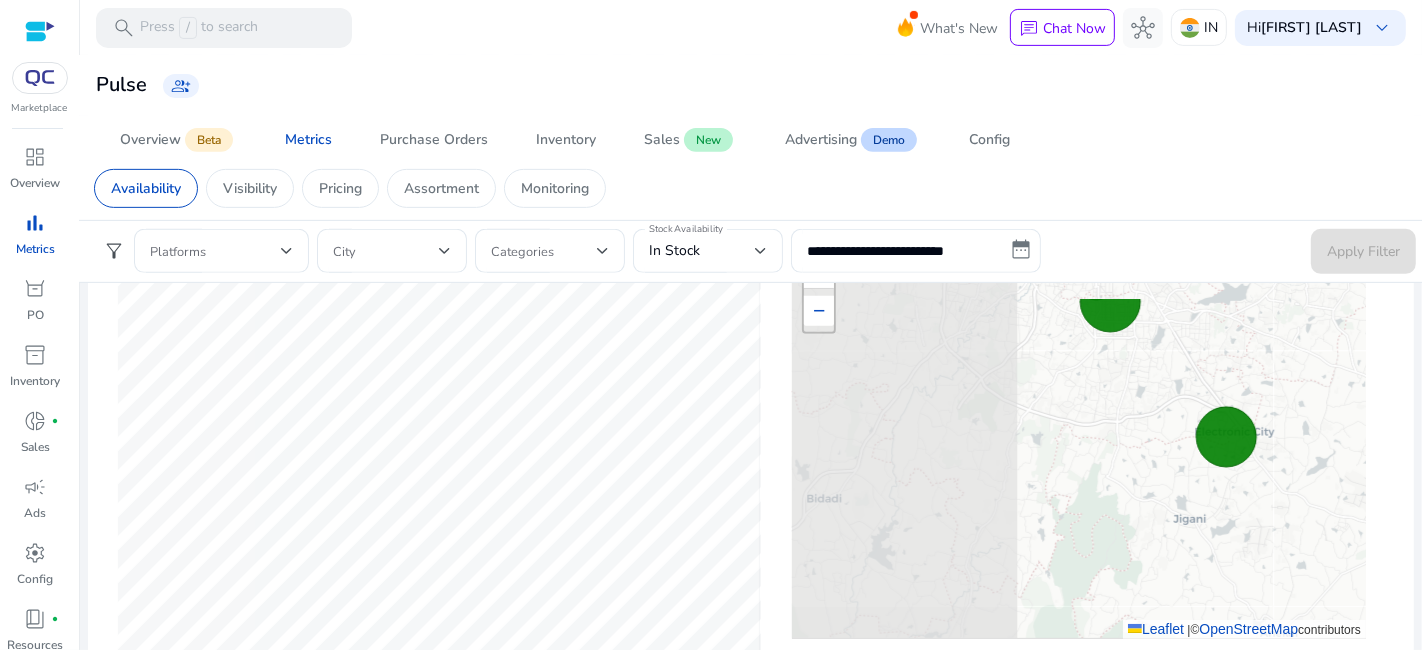 drag, startPoint x: 1080, startPoint y: 464, endPoint x: 1421, endPoint y: 564, distance: 355.36038 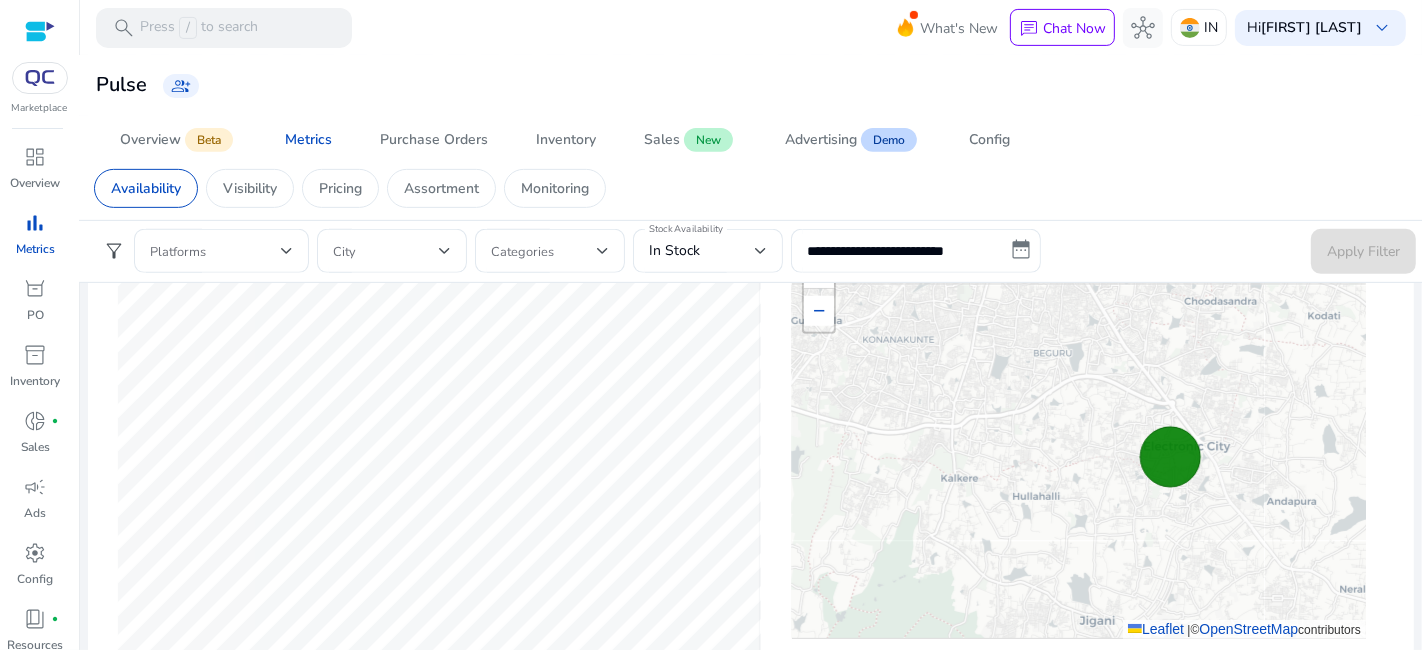 drag, startPoint x: 1217, startPoint y: 366, endPoint x: 1202, endPoint y: 457, distance: 92.22798 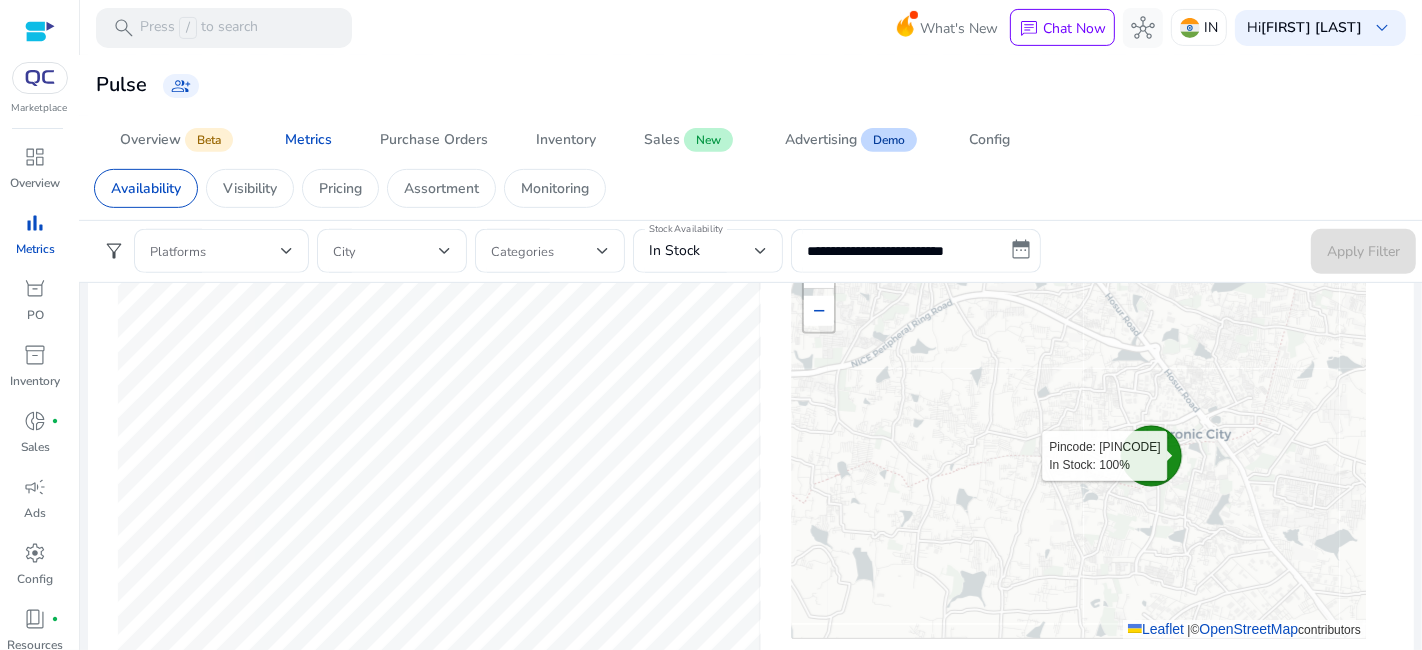 click 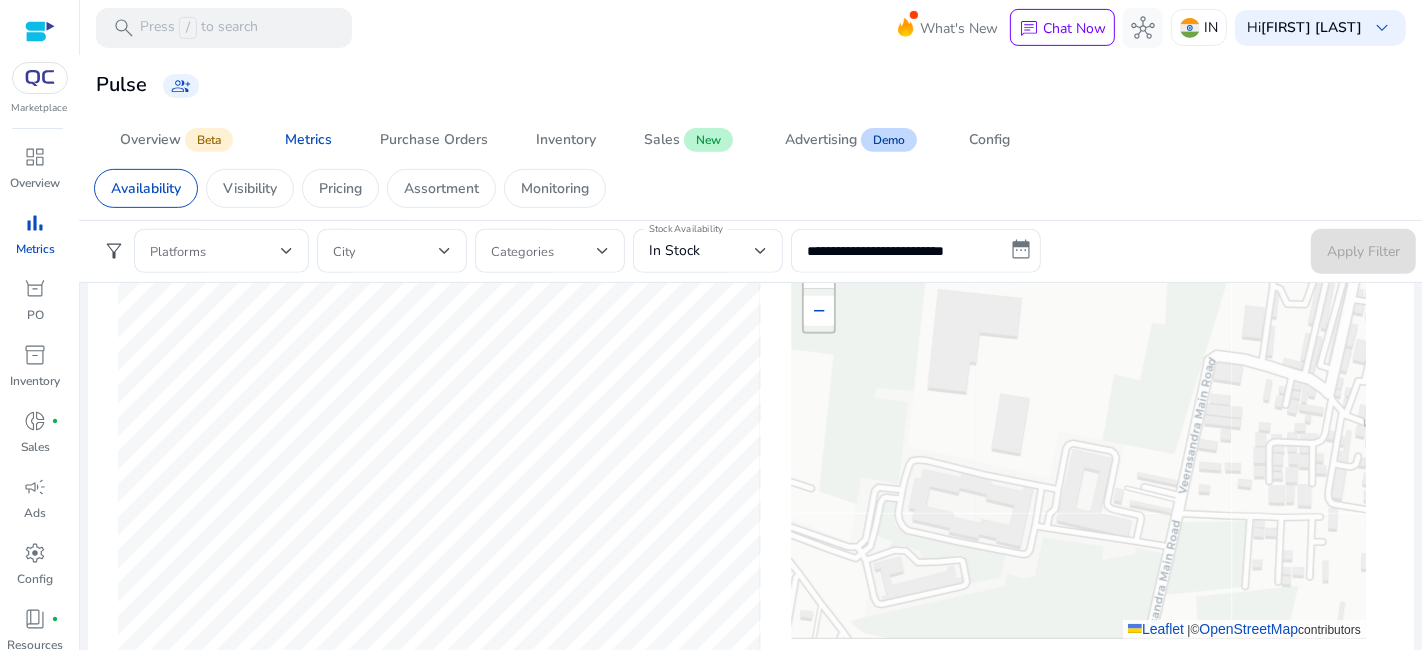 drag, startPoint x: 1037, startPoint y: 461, endPoint x: 1256, endPoint y: 510, distance: 224.4148 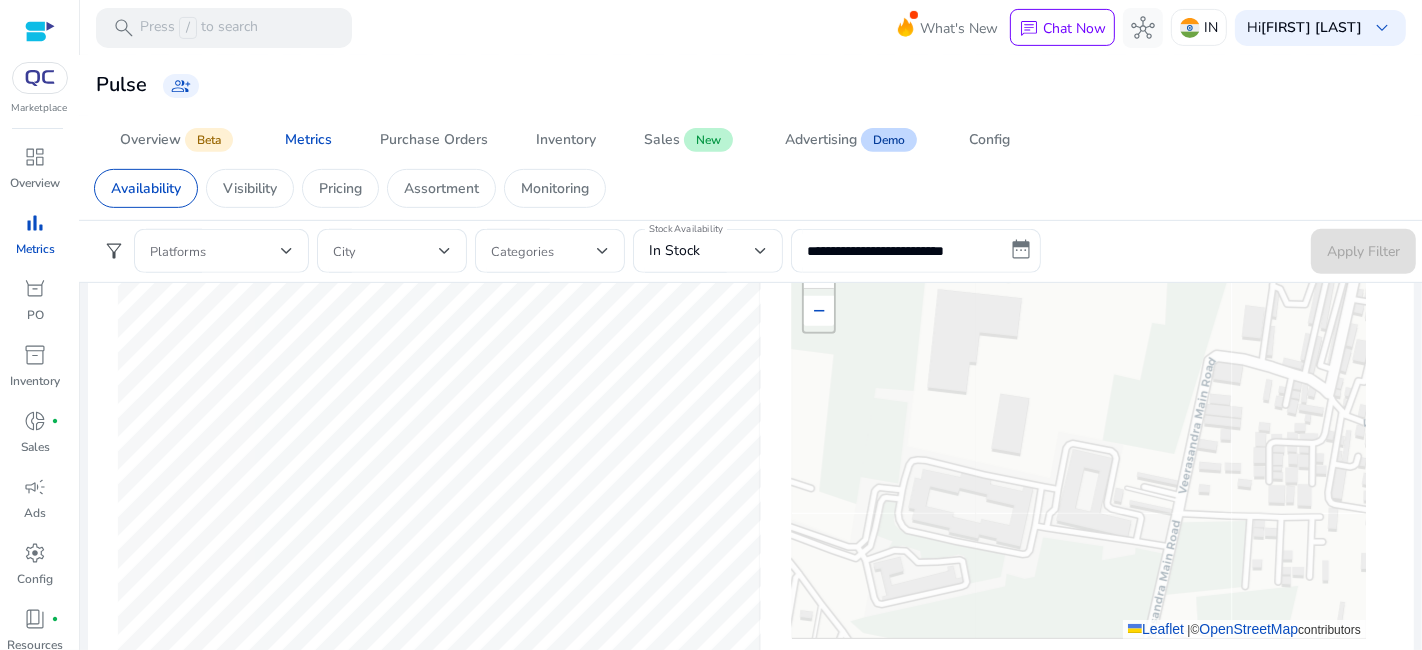 click on "+ − Leaflet | © OpenStreetMap contributors" at bounding box center (1079, 439) 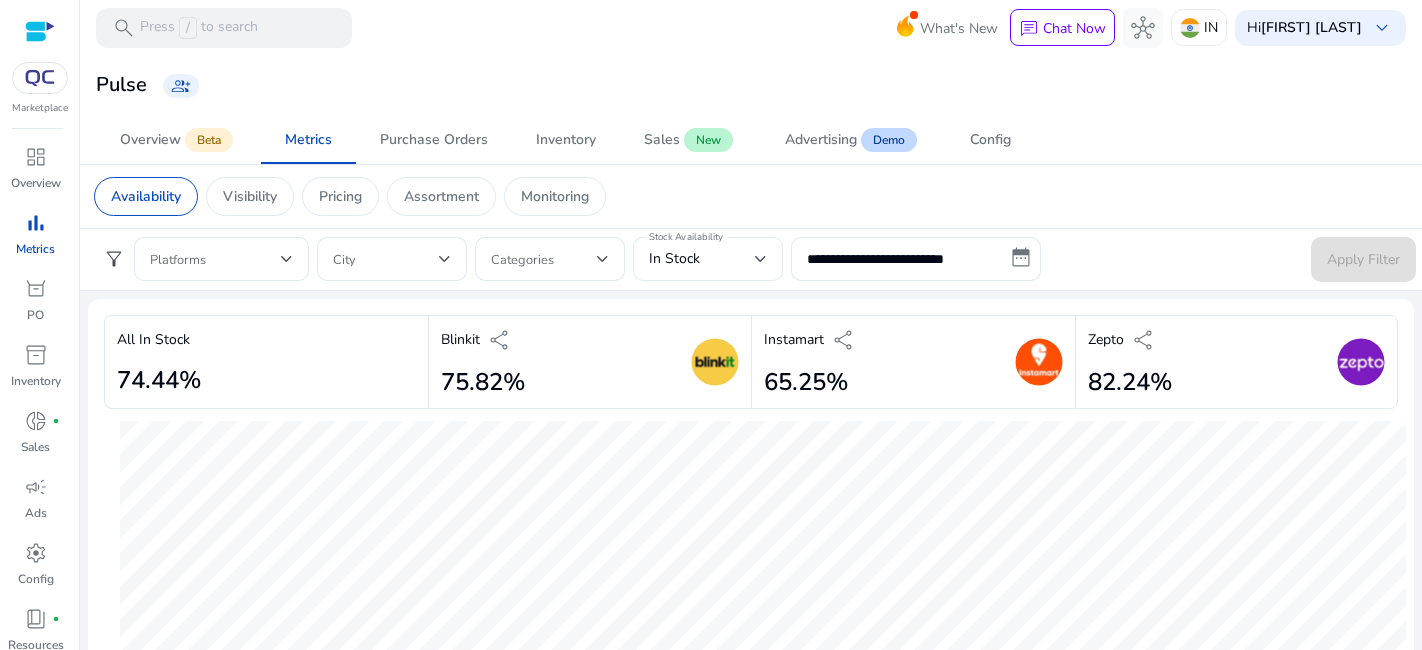 scroll, scrollTop: 0, scrollLeft: 0, axis: both 